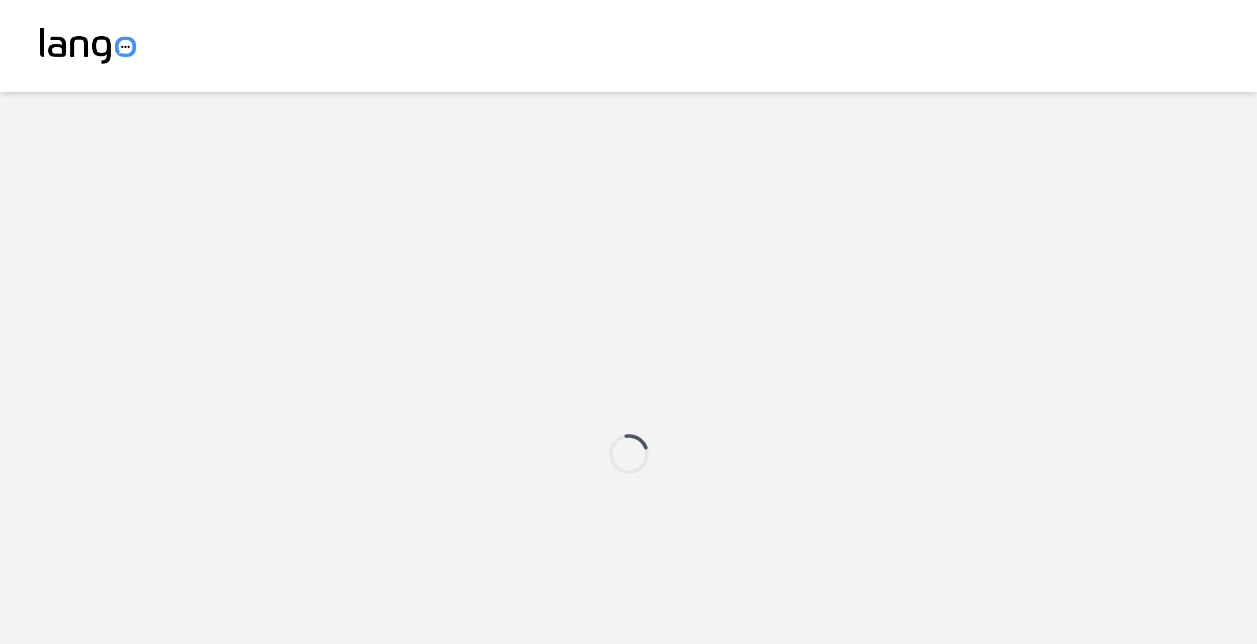 scroll, scrollTop: 0, scrollLeft: 0, axis: both 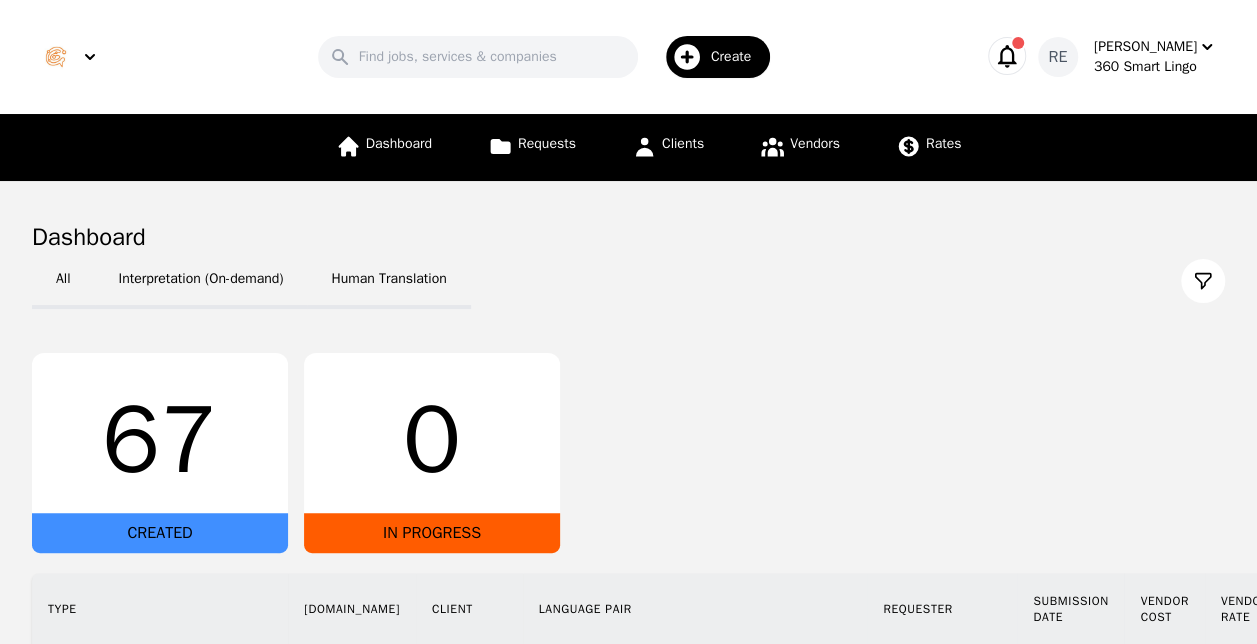click on "67" at bounding box center [160, 441] 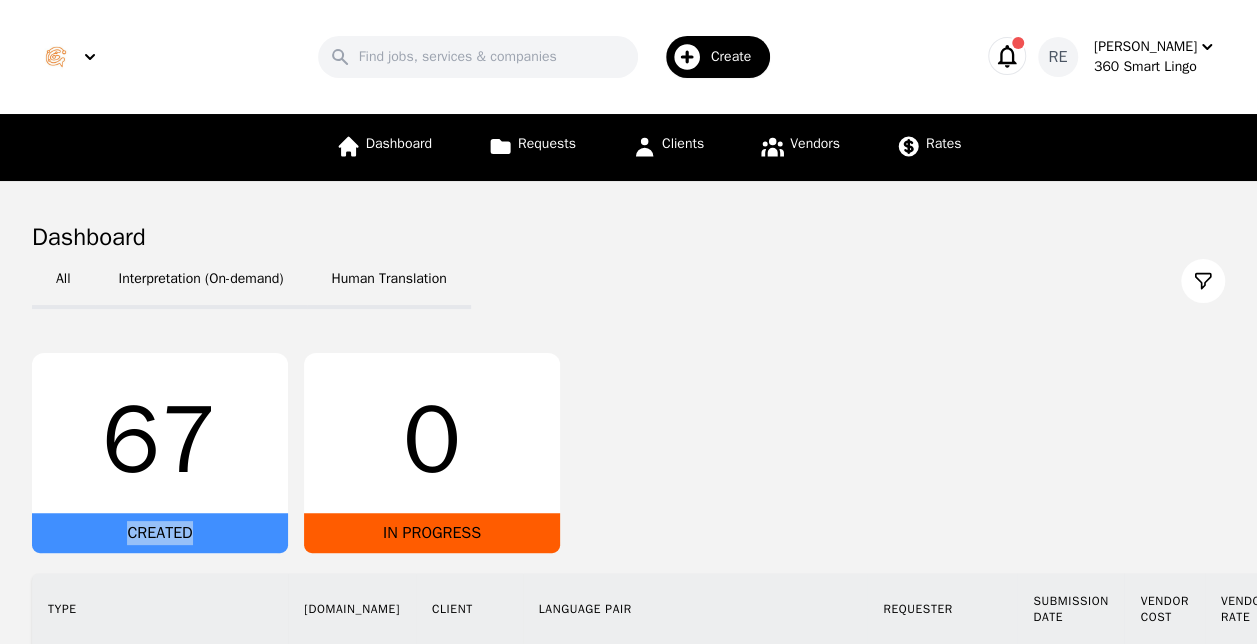 click on "CREATED" at bounding box center [160, 533] 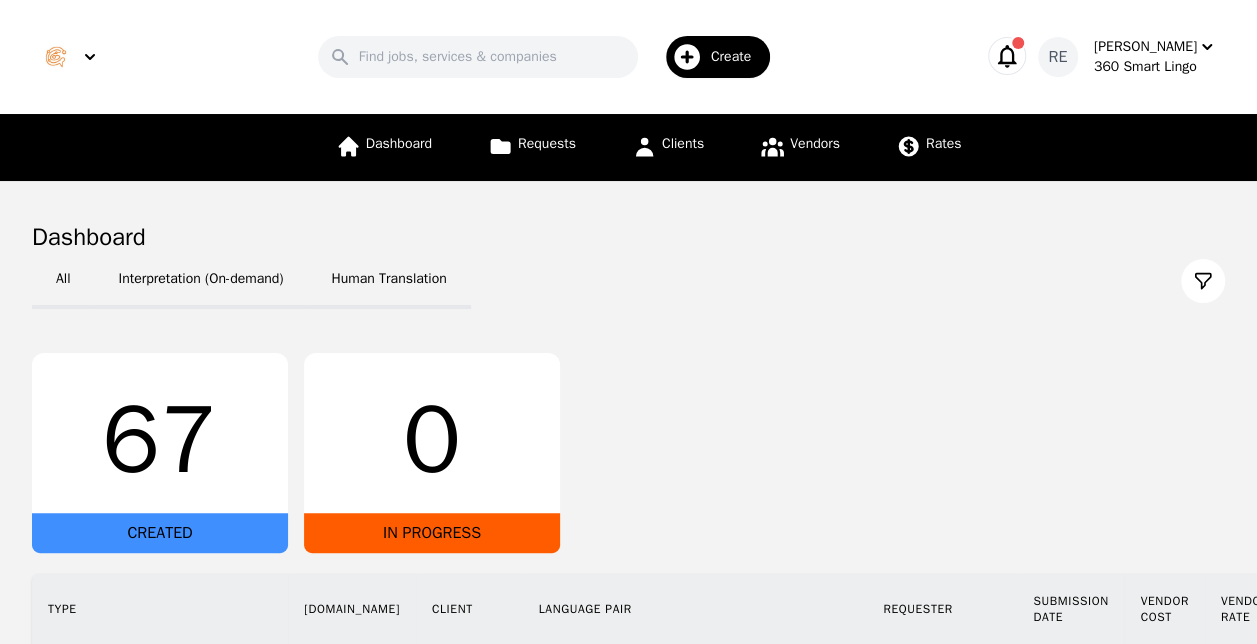 drag, startPoint x: 132, startPoint y: 544, endPoint x: 906, endPoint y: 232, distance: 834.5178 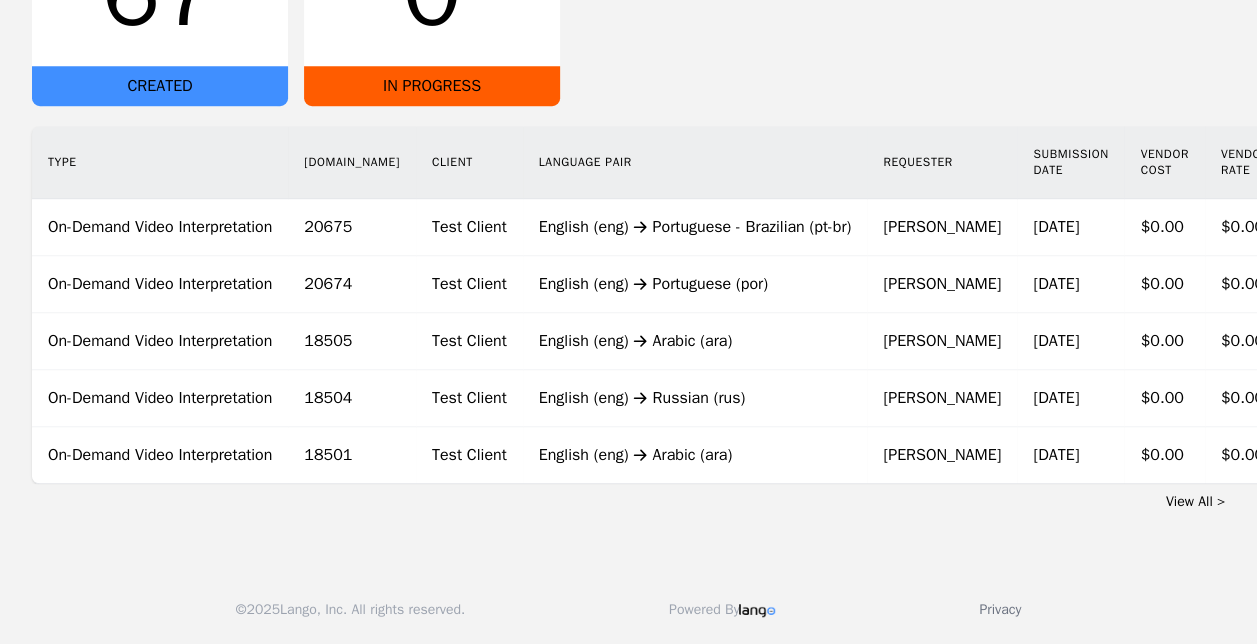 click on "CREATED" at bounding box center (160, 86) 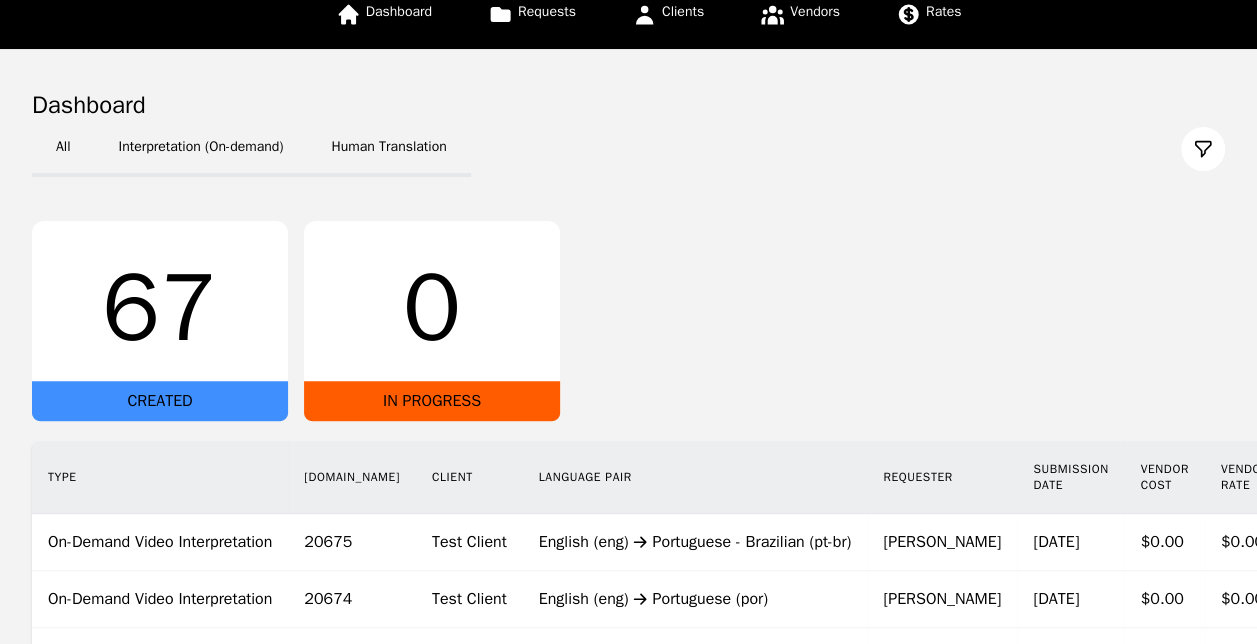 scroll, scrollTop: 0, scrollLeft: 0, axis: both 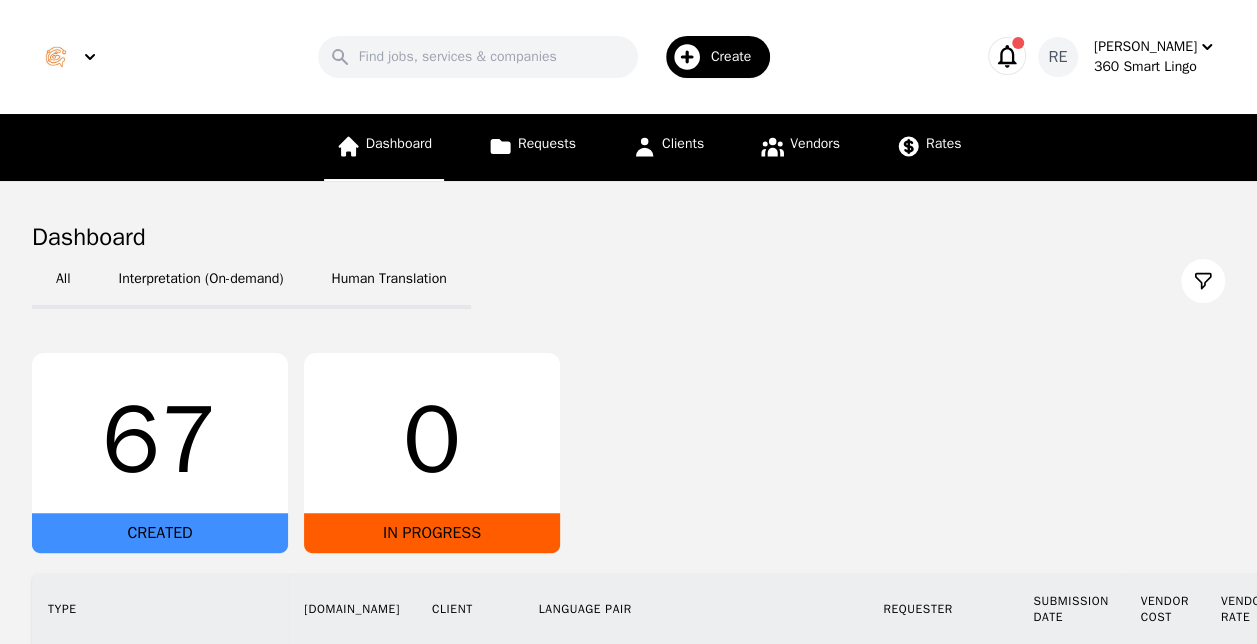 click on "Dashboard" at bounding box center (399, 143) 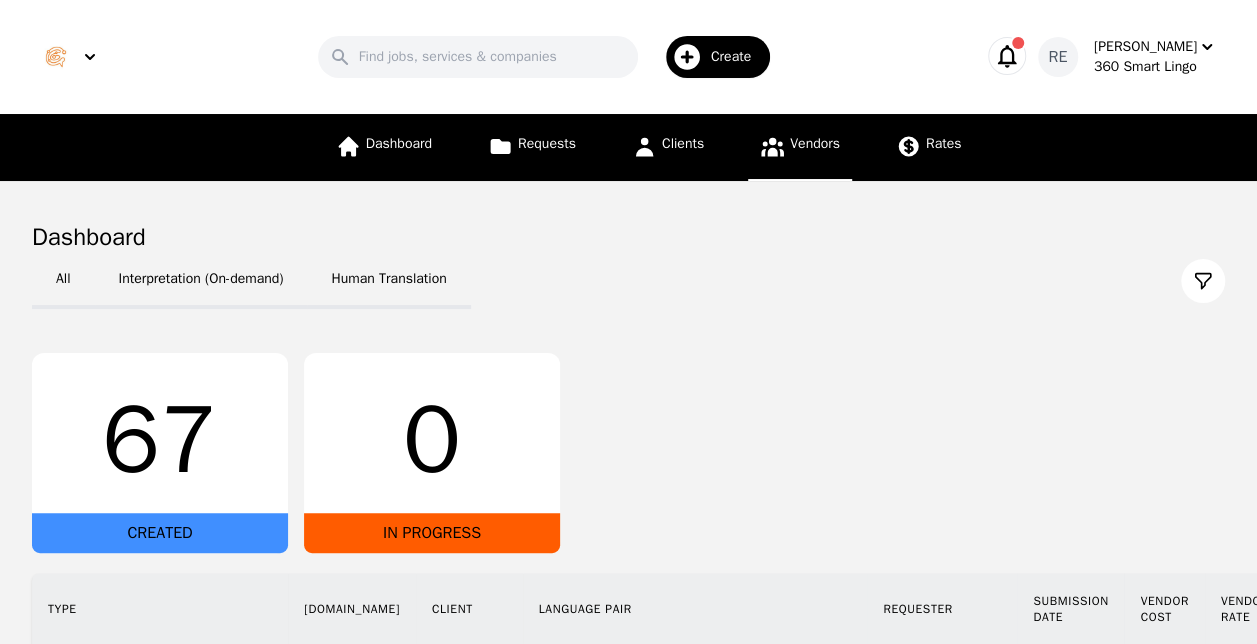 click on "Vendors" at bounding box center [800, 147] 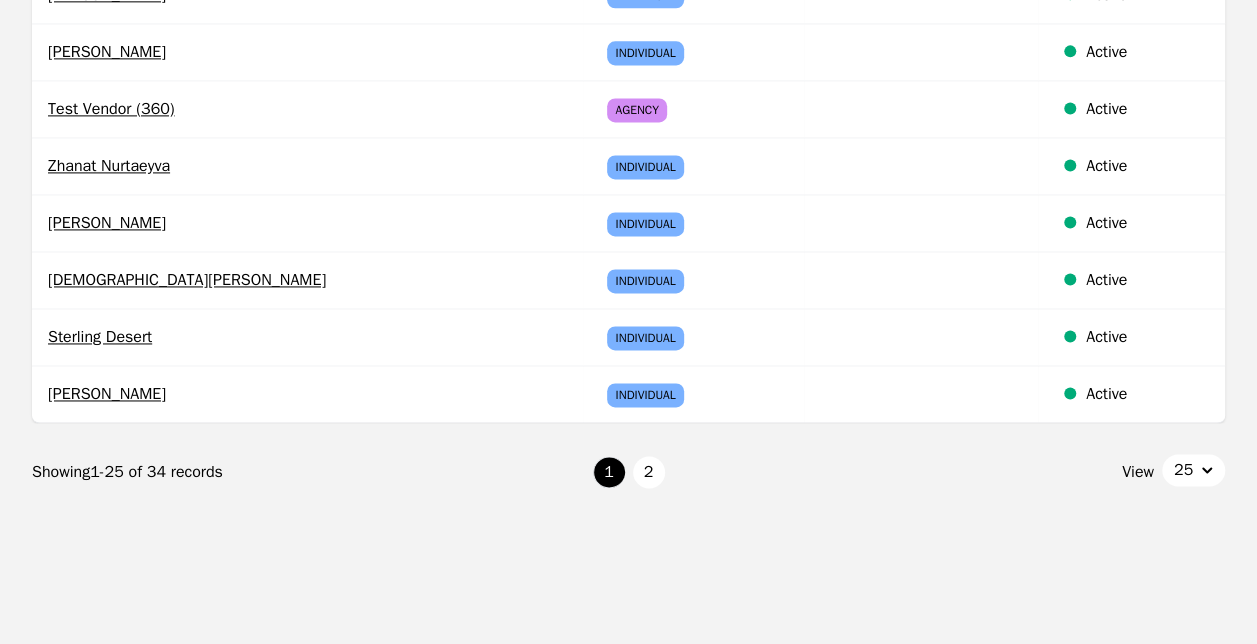 scroll, scrollTop: 1390, scrollLeft: 0, axis: vertical 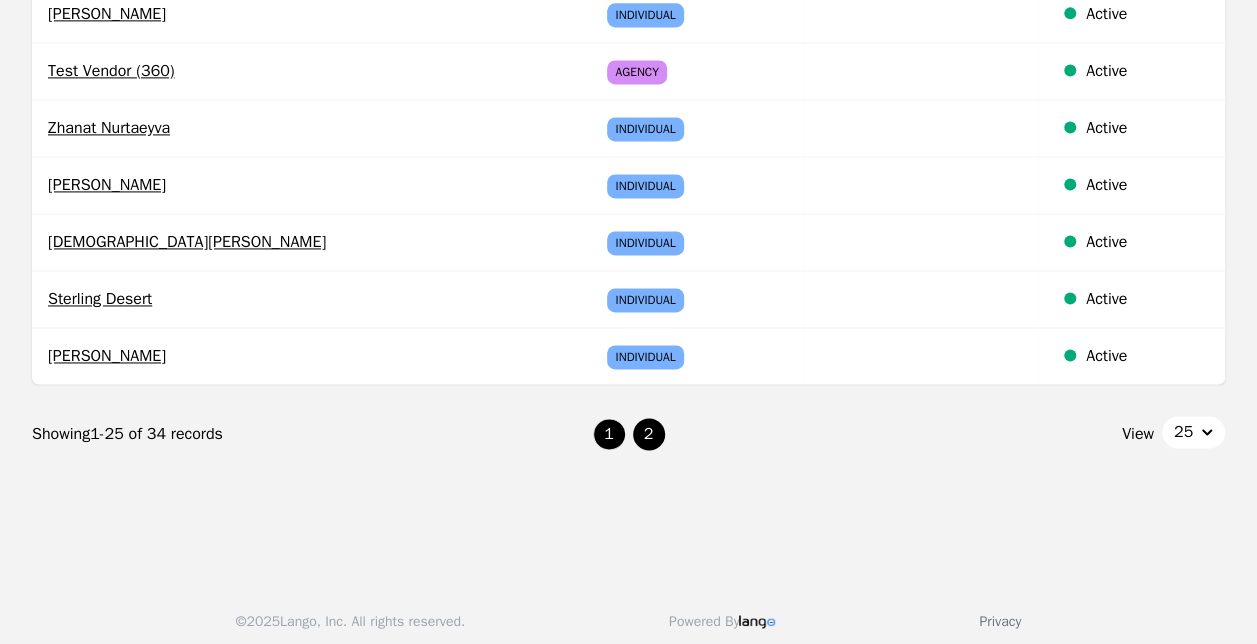 click on "2" at bounding box center (649, 434) 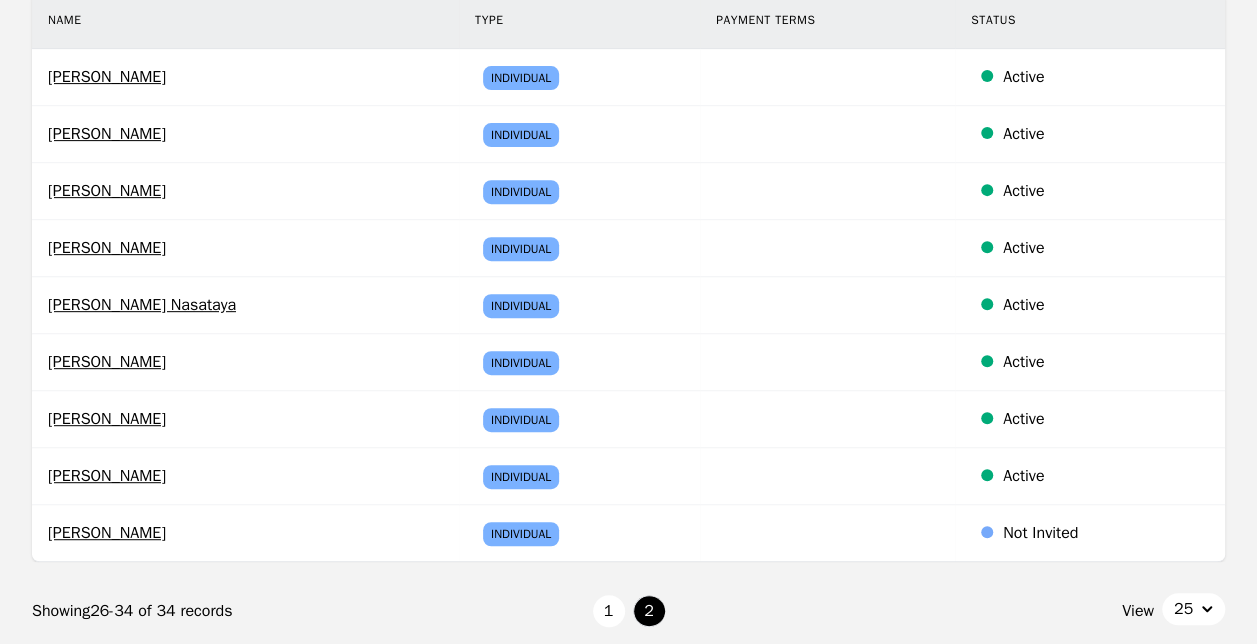 scroll, scrollTop: 0, scrollLeft: 0, axis: both 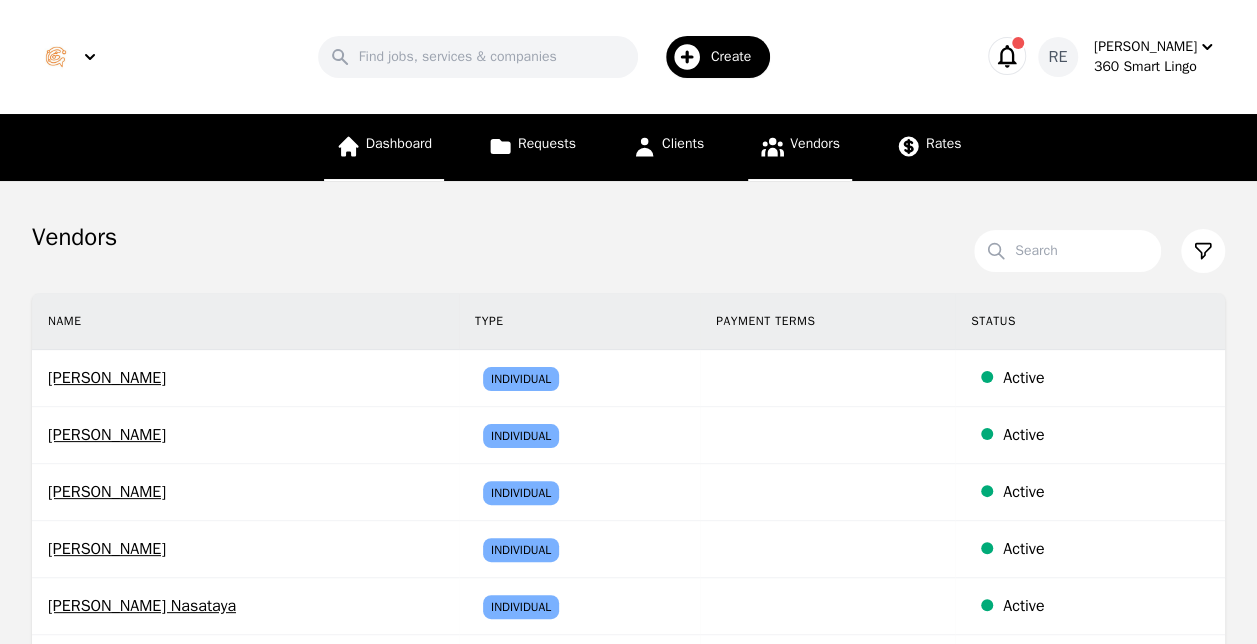 click on "Dashboard" at bounding box center (384, 147) 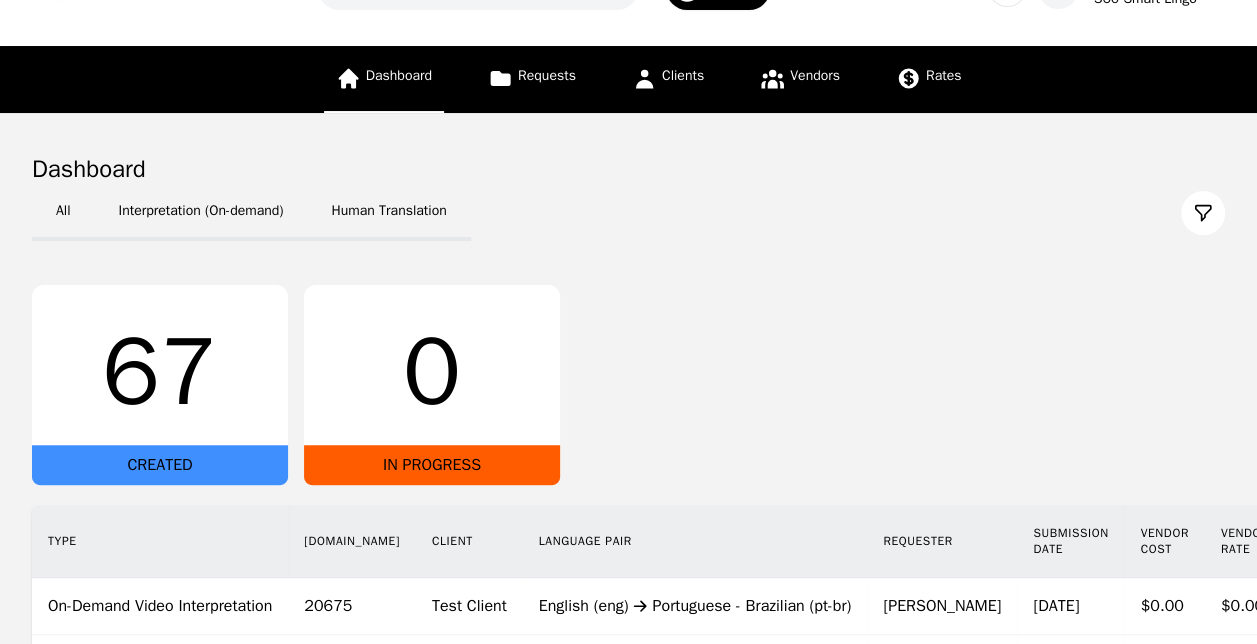 scroll, scrollTop: 89, scrollLeft: 0, axis: vertical 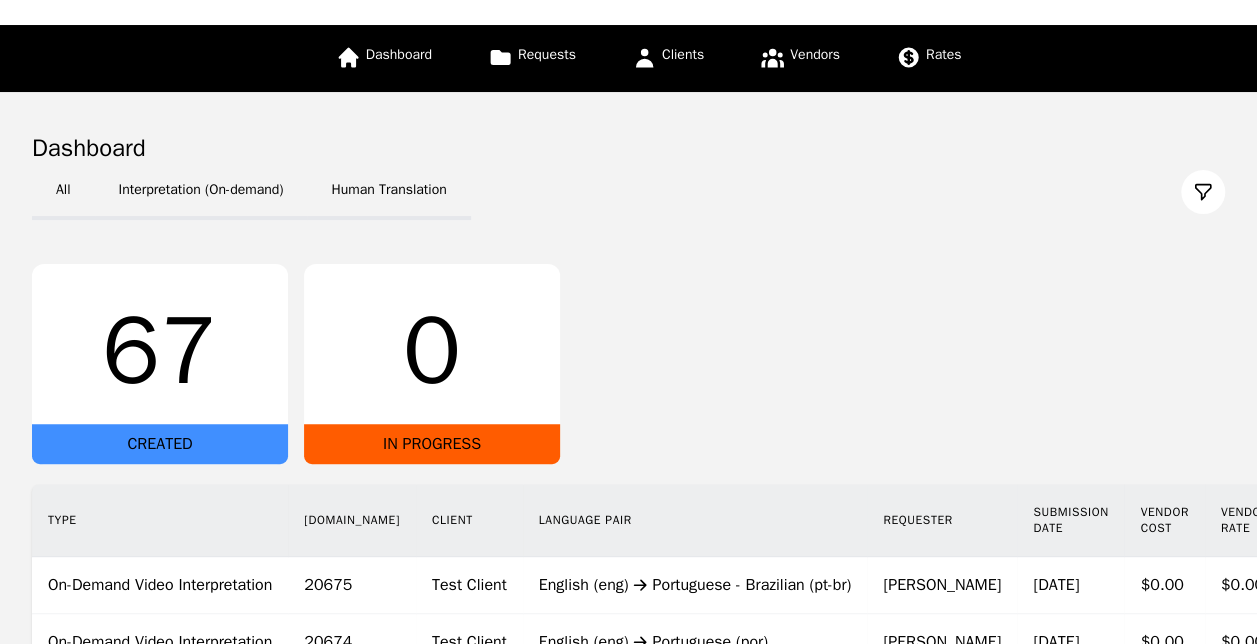 click on "67 CREATED" at bounding box center (160, 364) 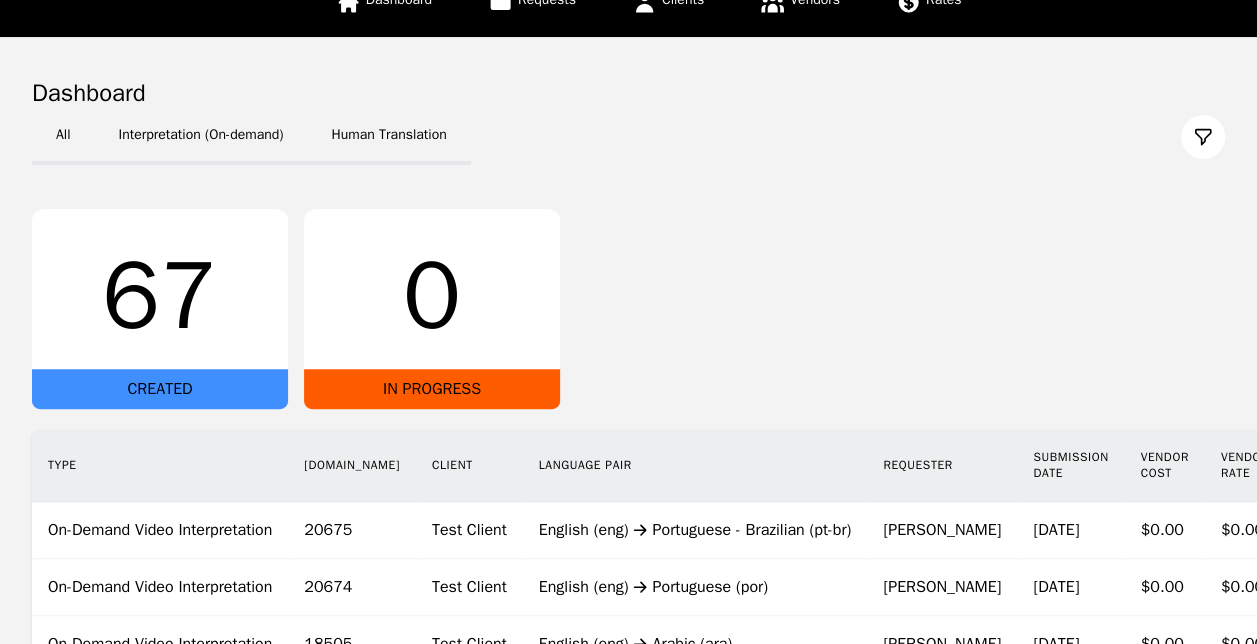 scroll, scrollTop: 197, scrollLeft: 0, axis: vertical 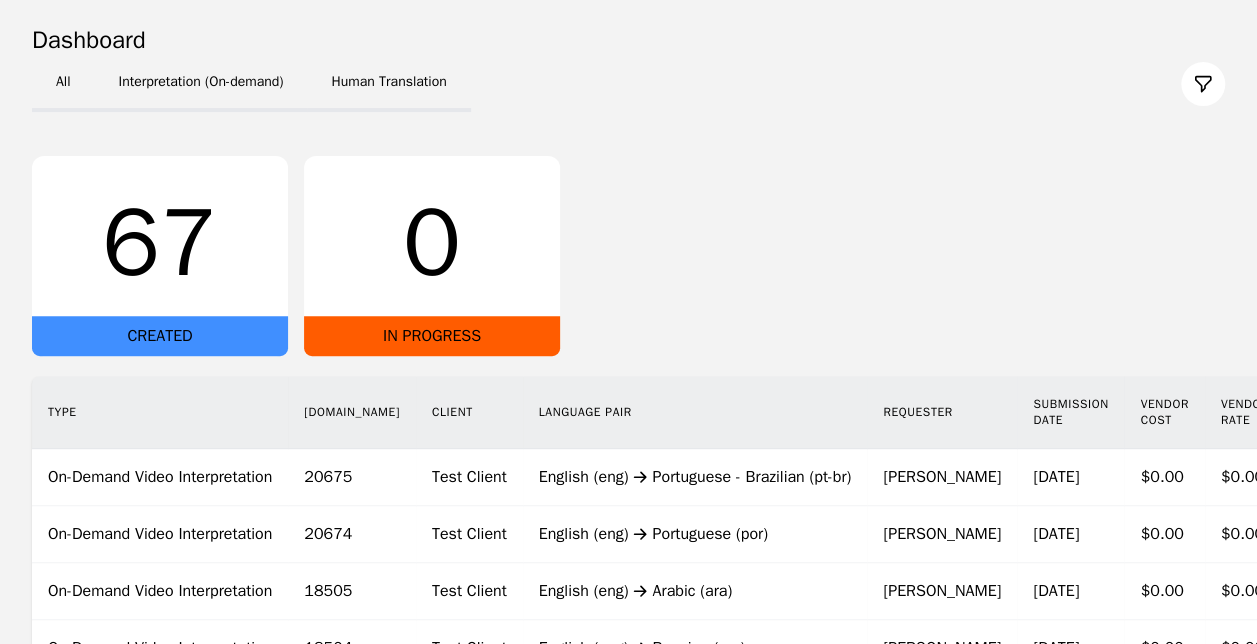 click on "CREATED" at bounding box center [160, 336] 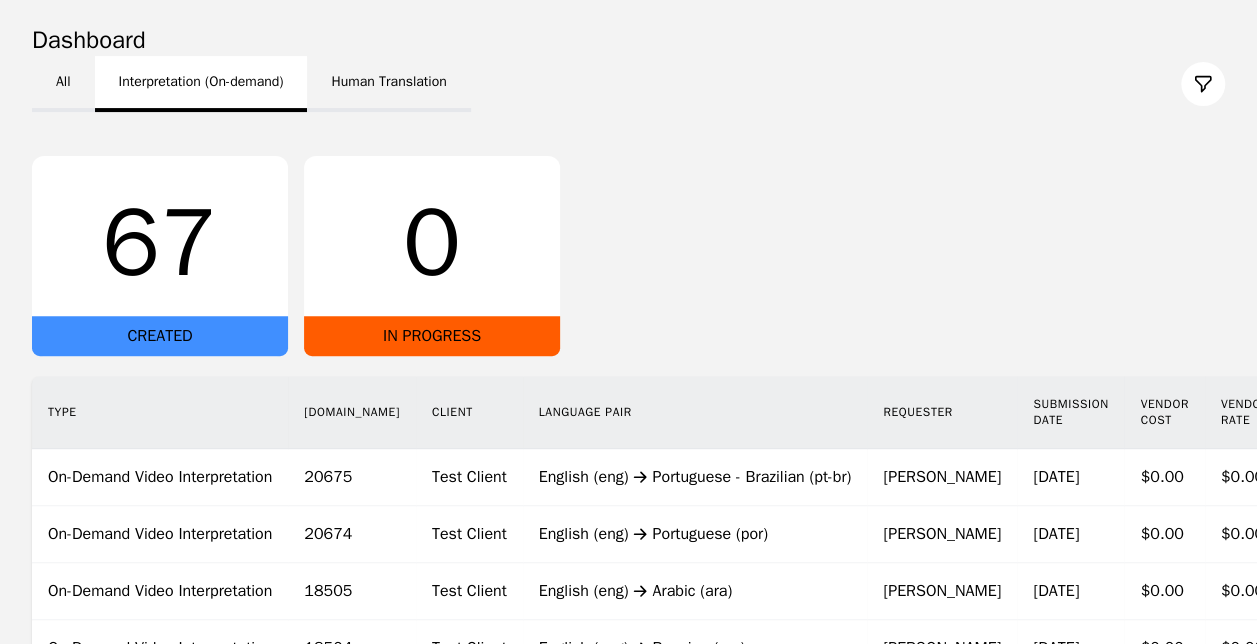 click on "Interpretation (On-demand)" at bounding box center [201, 84] 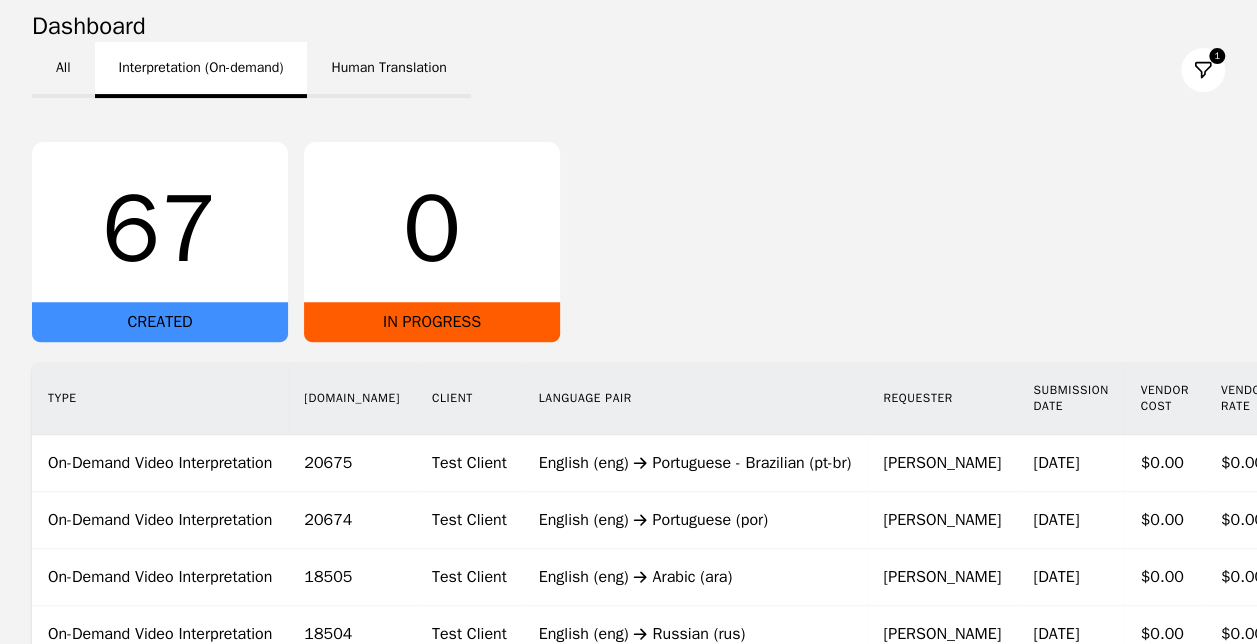 scroll, scrollTop: 202, scrollLeft: 0, axis: vertical 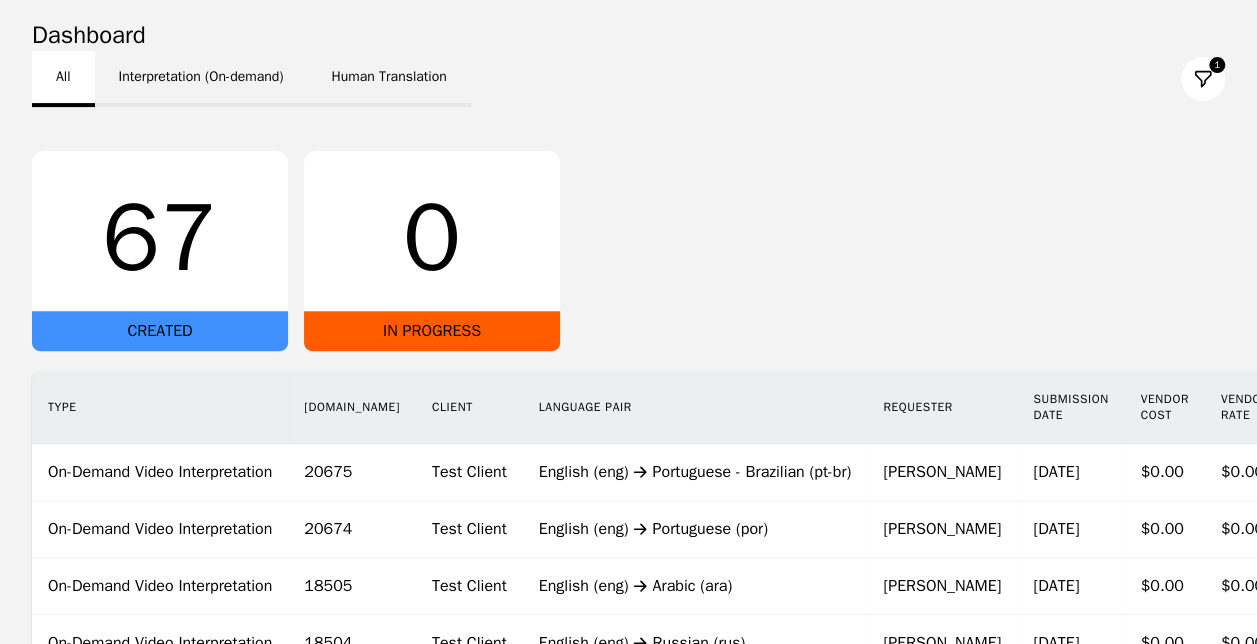 click on "All" at bounding box center [63, 79] 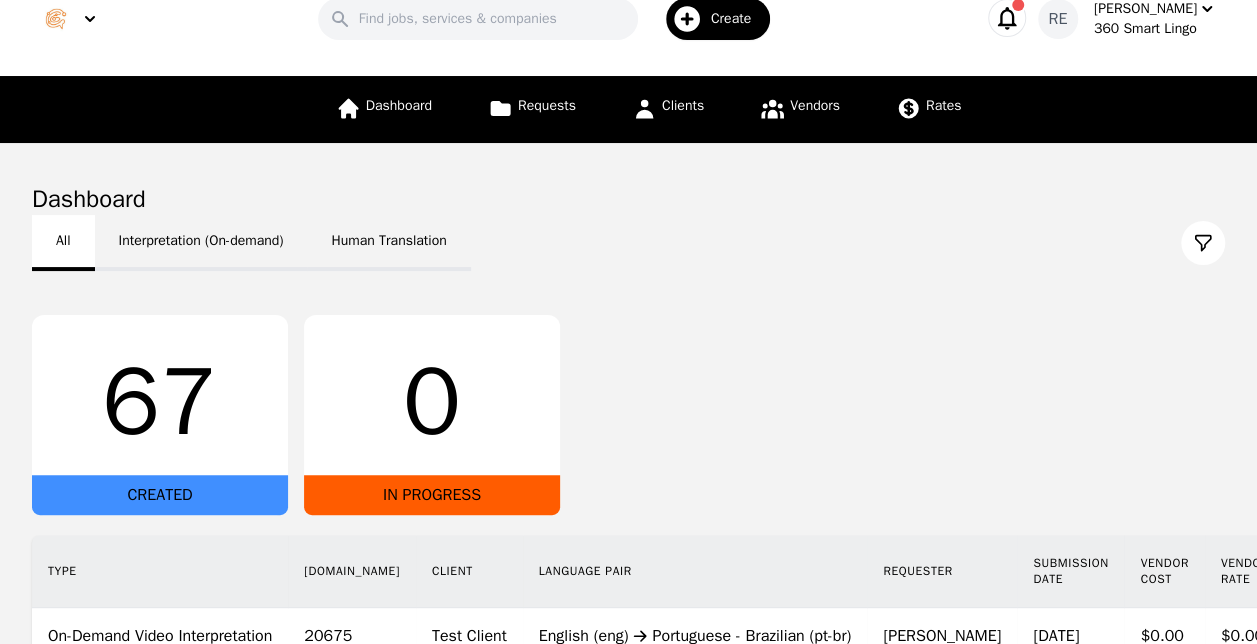 scroll, scrollTop: 0, scrollLeft: 0, axis: both 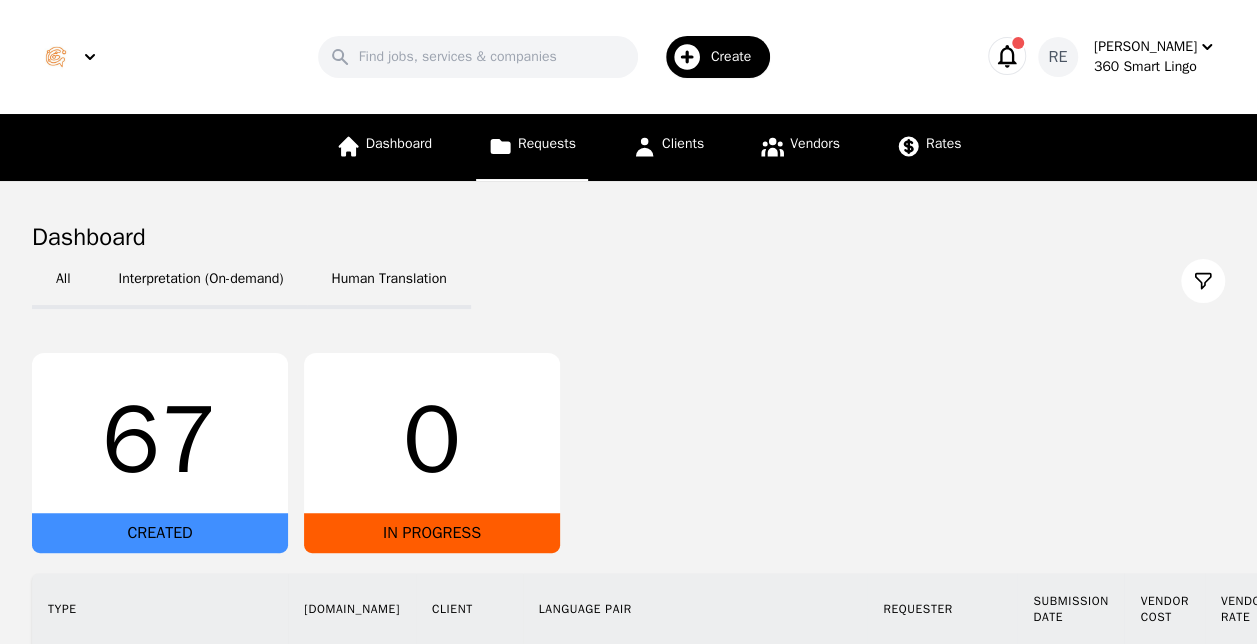 click on "Requests" at bounding box center [547, 143] 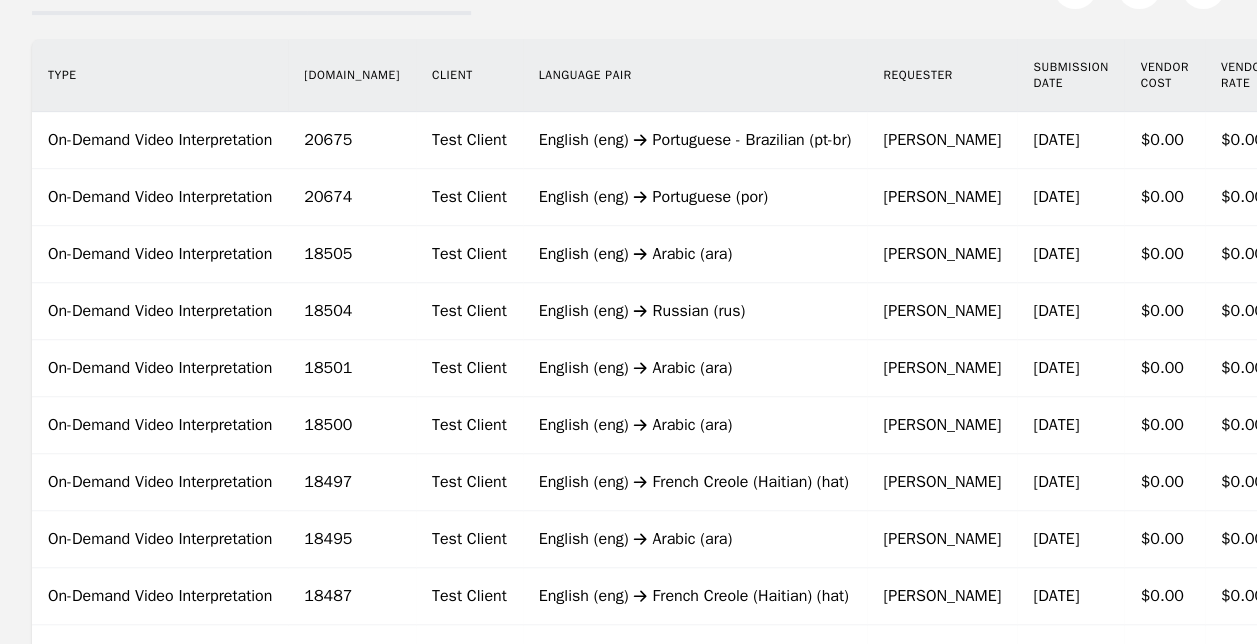 scroll, scrollTop: 0, scrollLeft: 0, axis: both 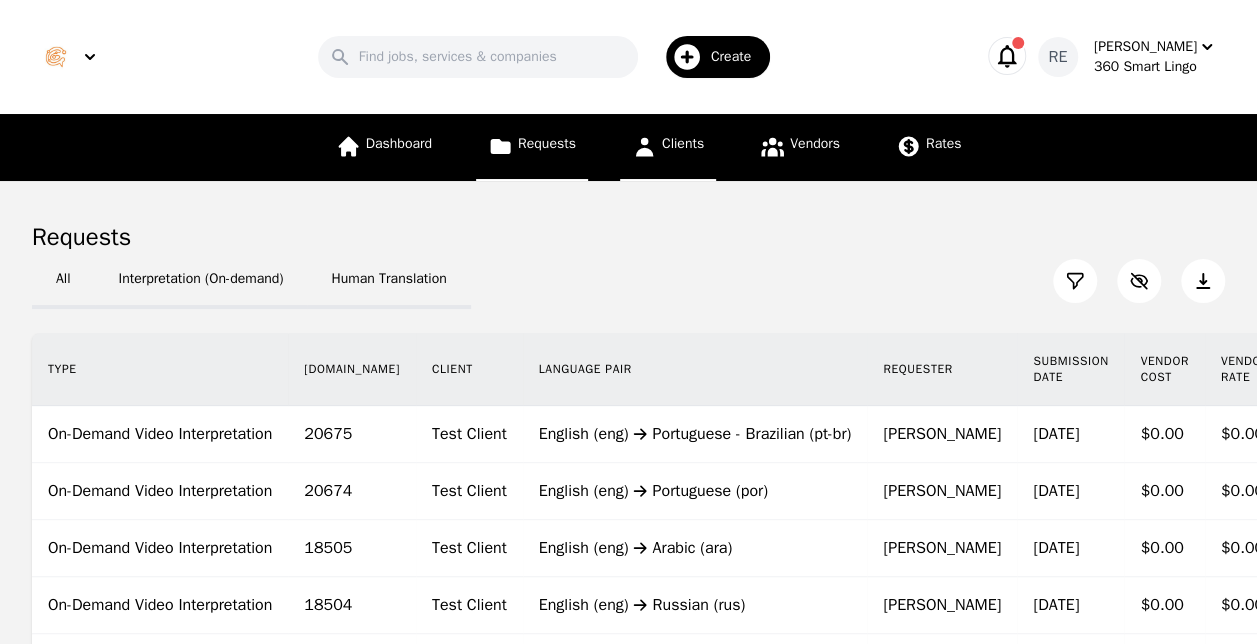 click on "Clients" at bounding box center (668, 147) 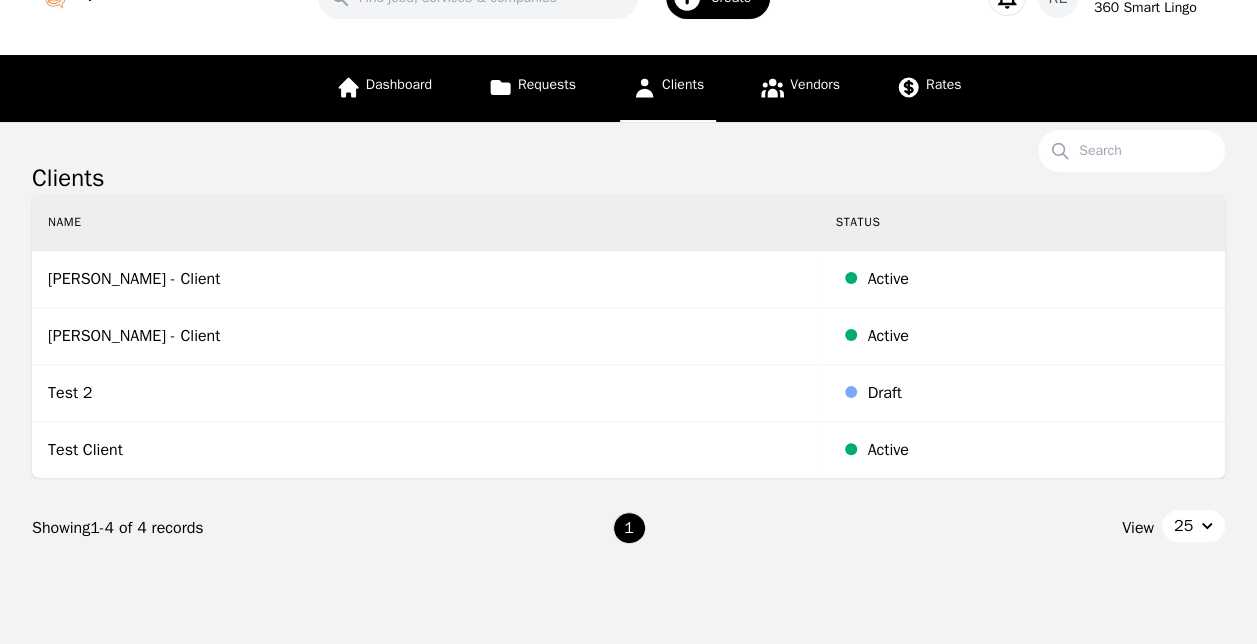 scroll, scrollTop: 0, scrollLeft: 0, axis: both 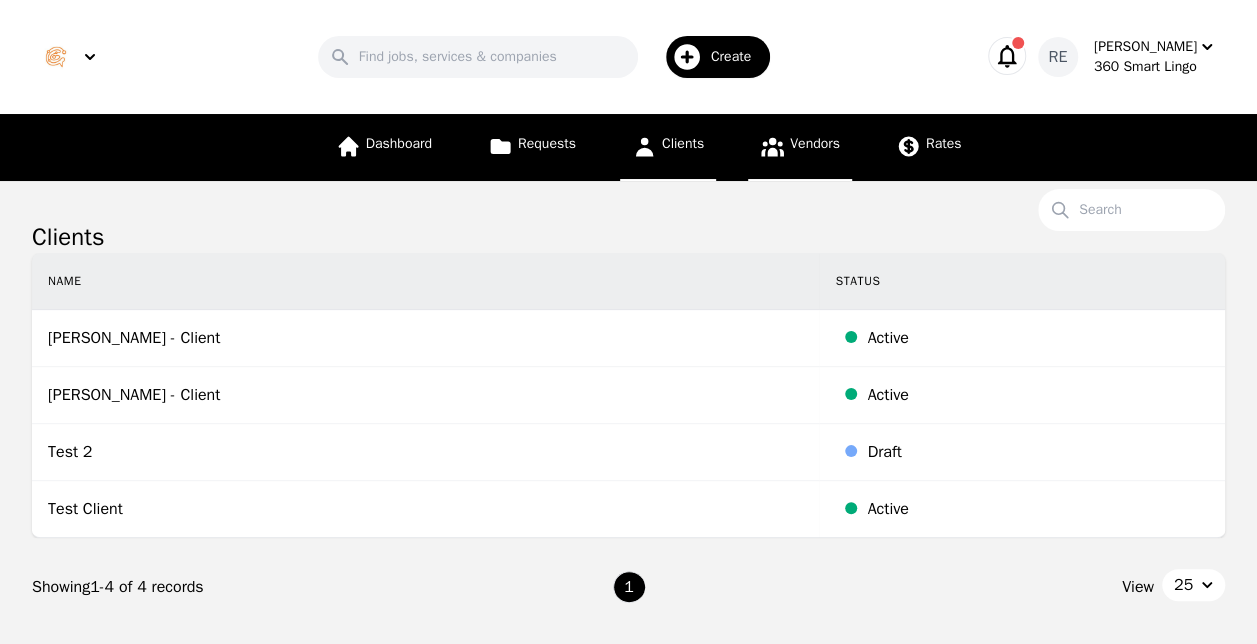 click on "Vendors" at bounding box center [800, 147] 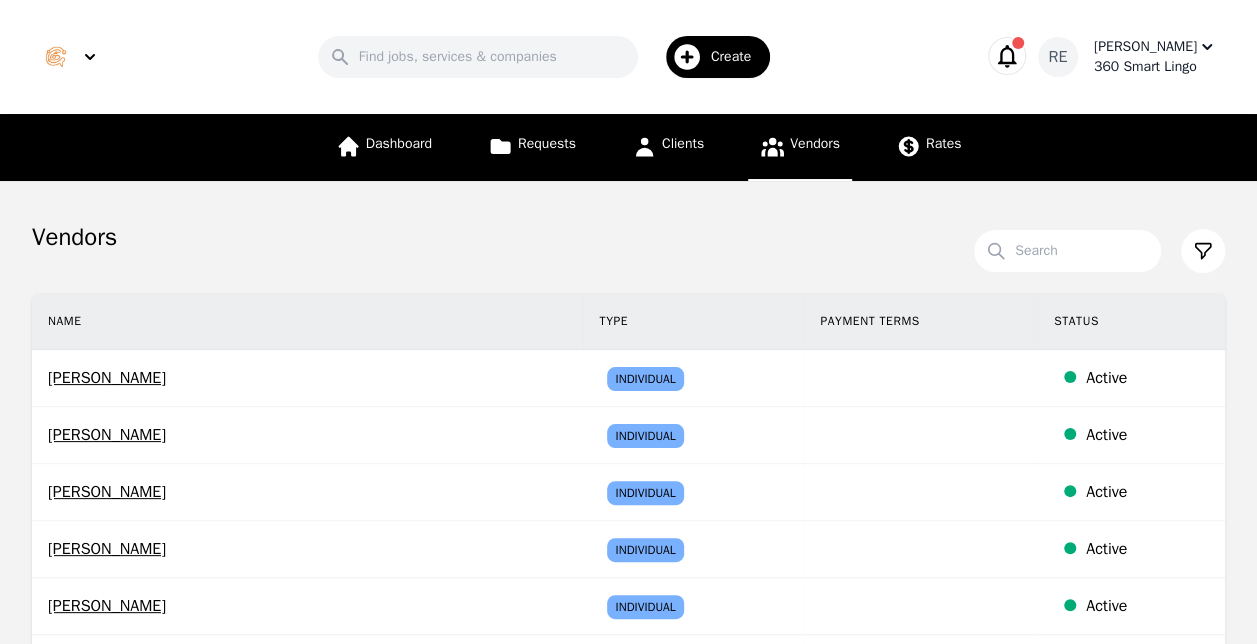 click on "360 Smart Lingo" at bounding box center (1155, 67) 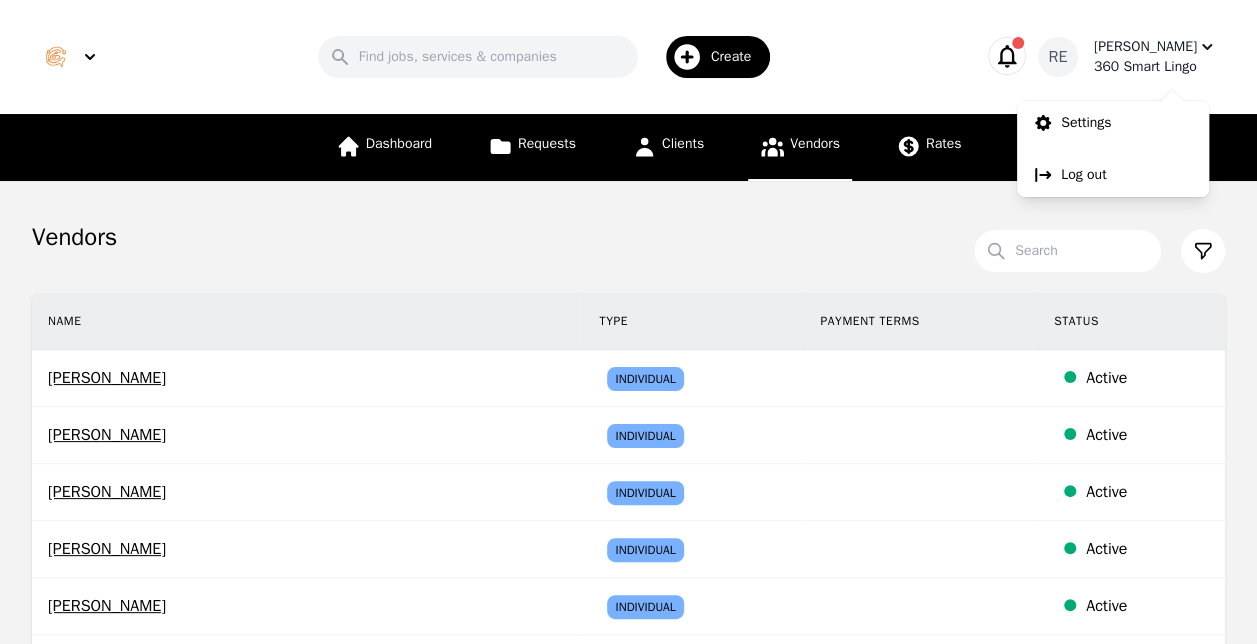 click on "RE" at bounding box center [1057, 57] 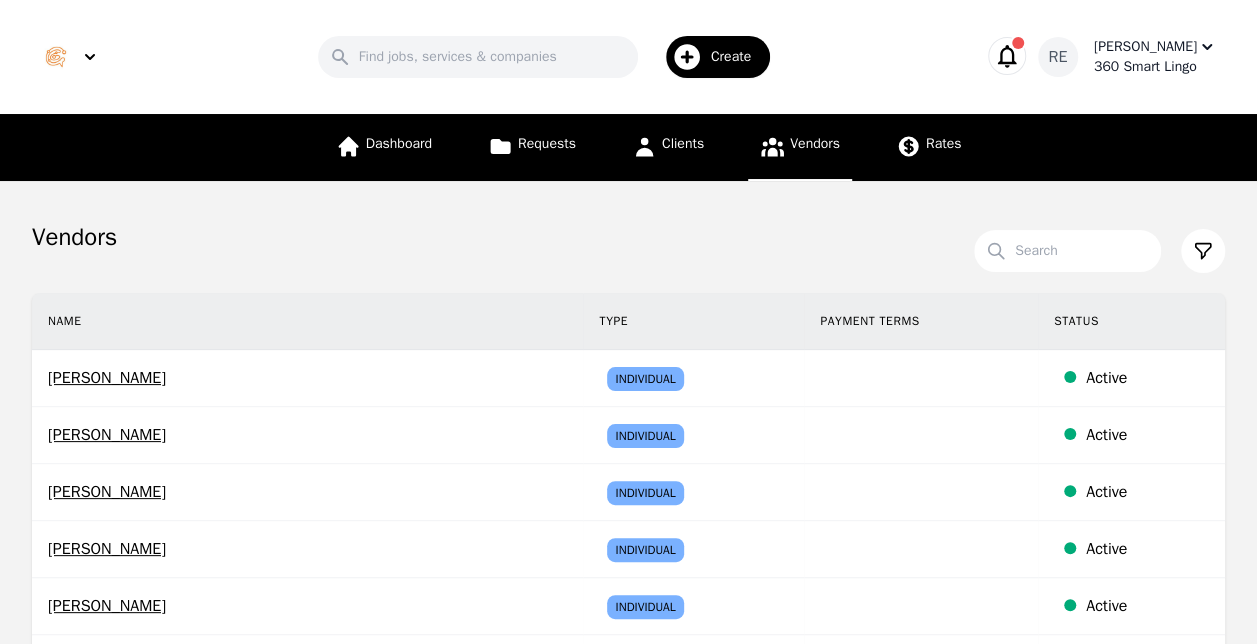 click on "RE" at bounding box center [1057, 57] 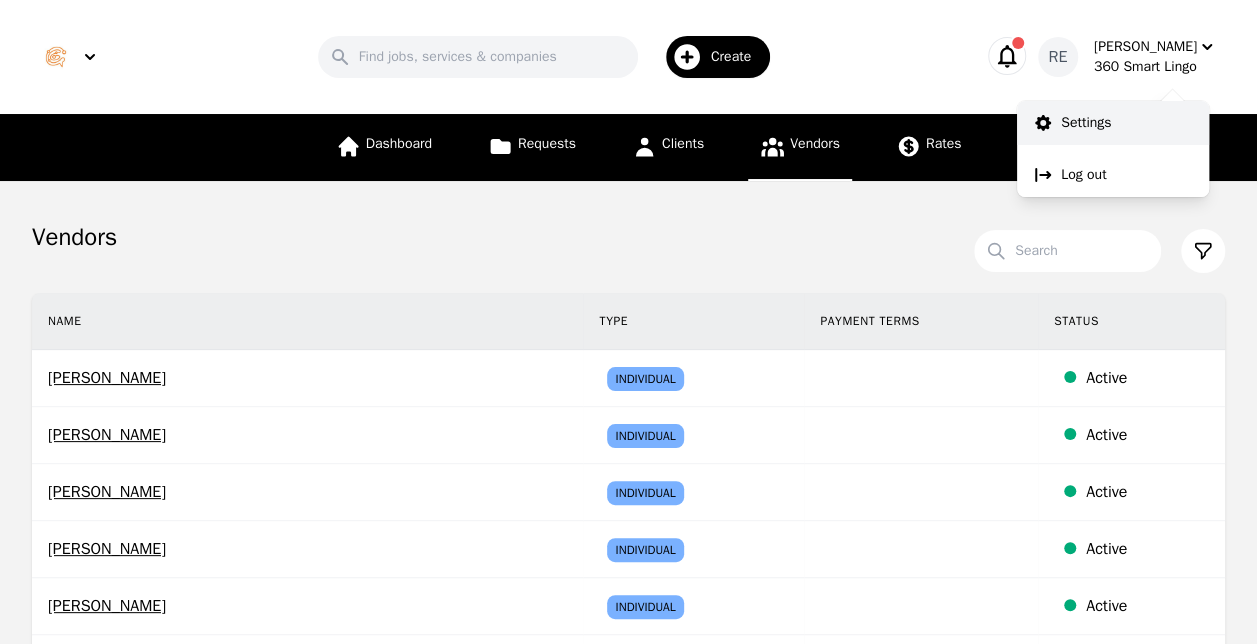 click on "Settings" at bounding box center [1086, 123] 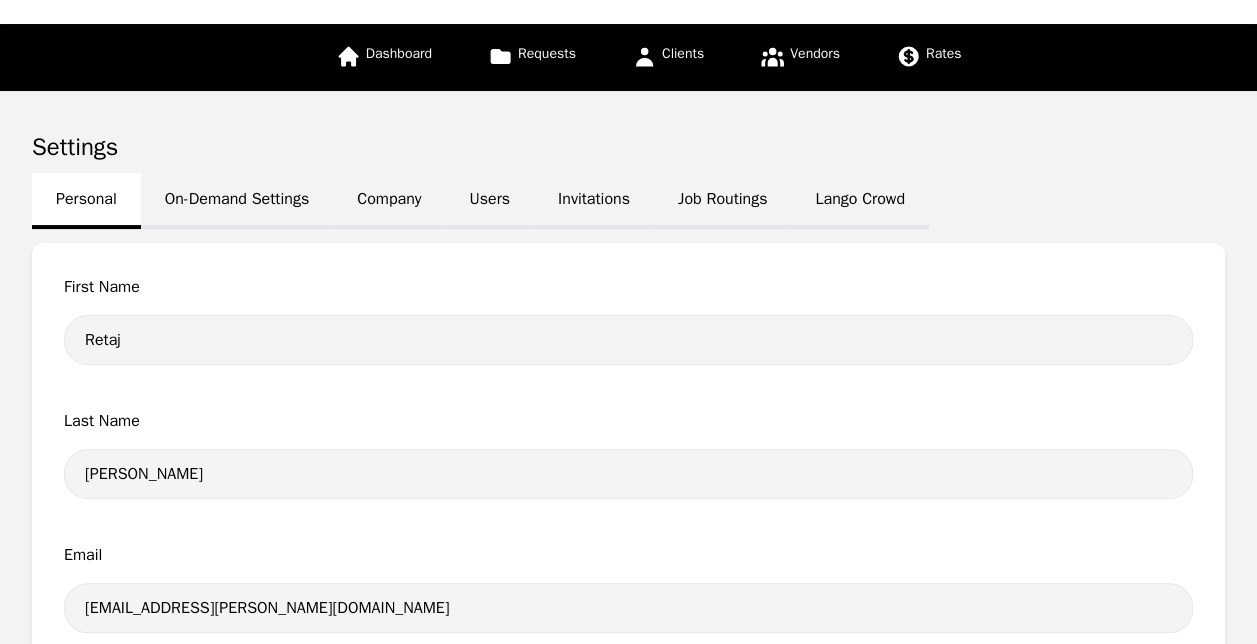 scroll, scrollTop: 86, scrollLeft: 0, axis: vertical 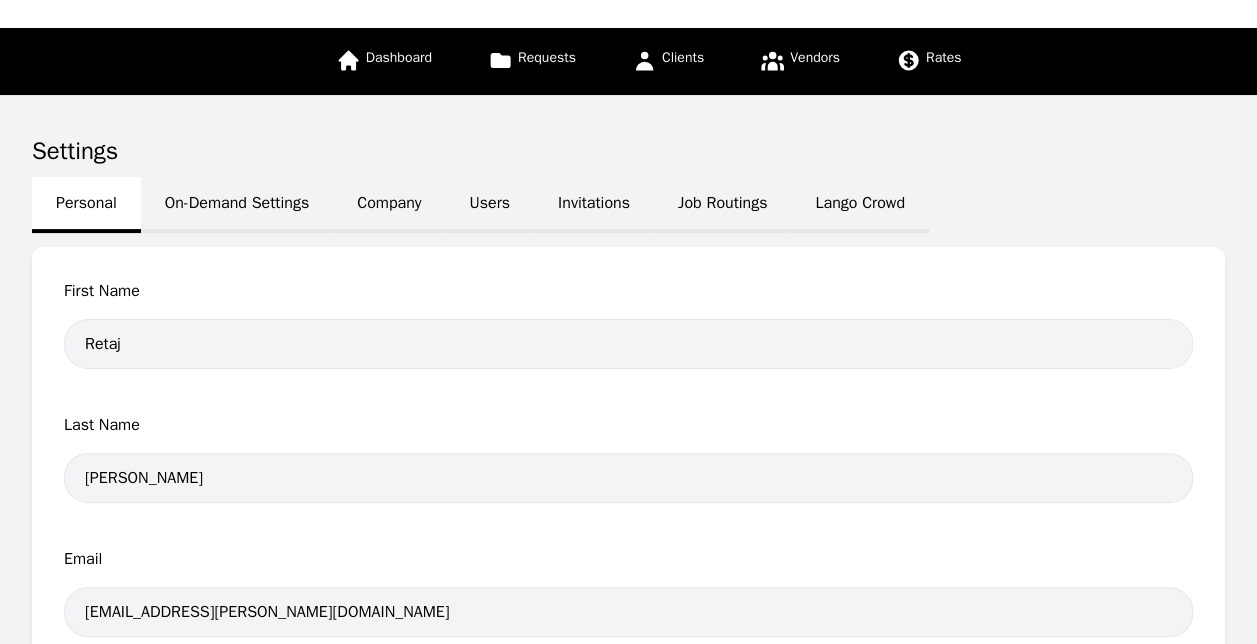 click on "On-Demand Settings" at bounding box center [237, 205] 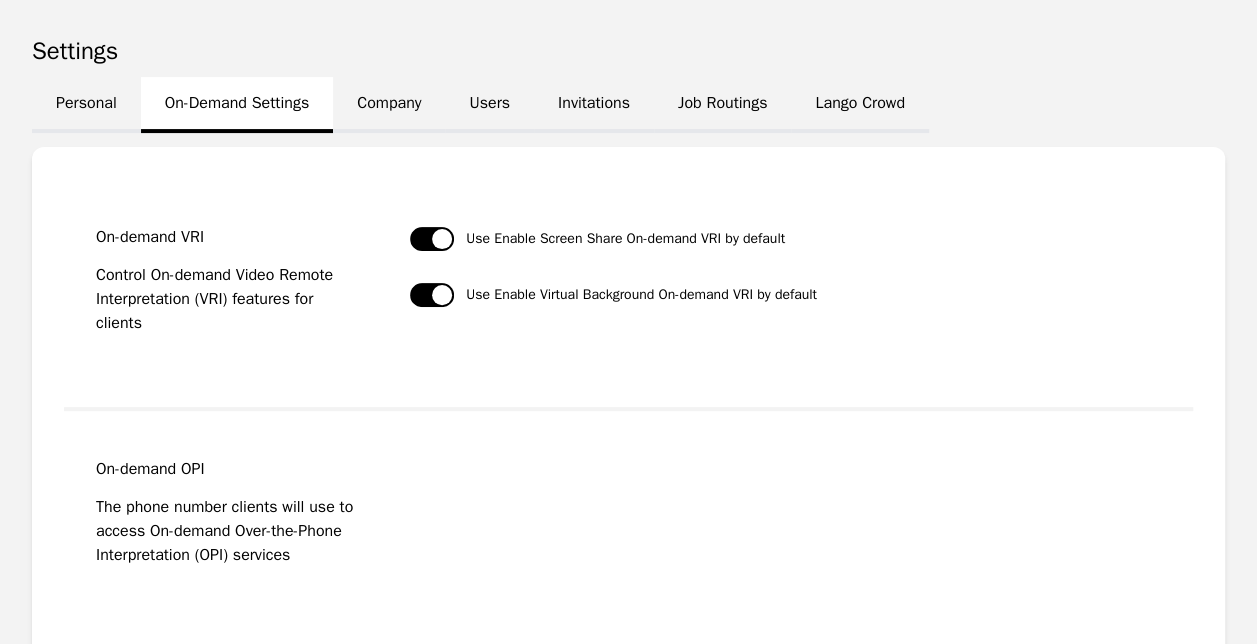 scroll, scrollTop: 185, scrollLeft: 0, axis: vertical 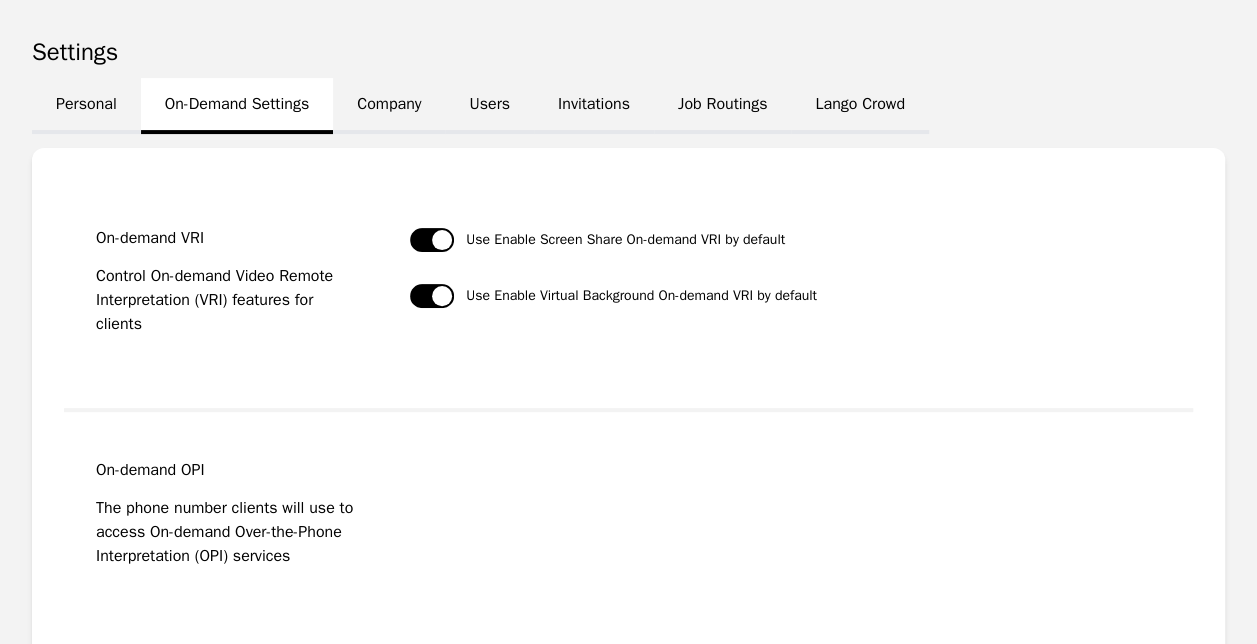 click on "Company" at bounding box center (389, 106) 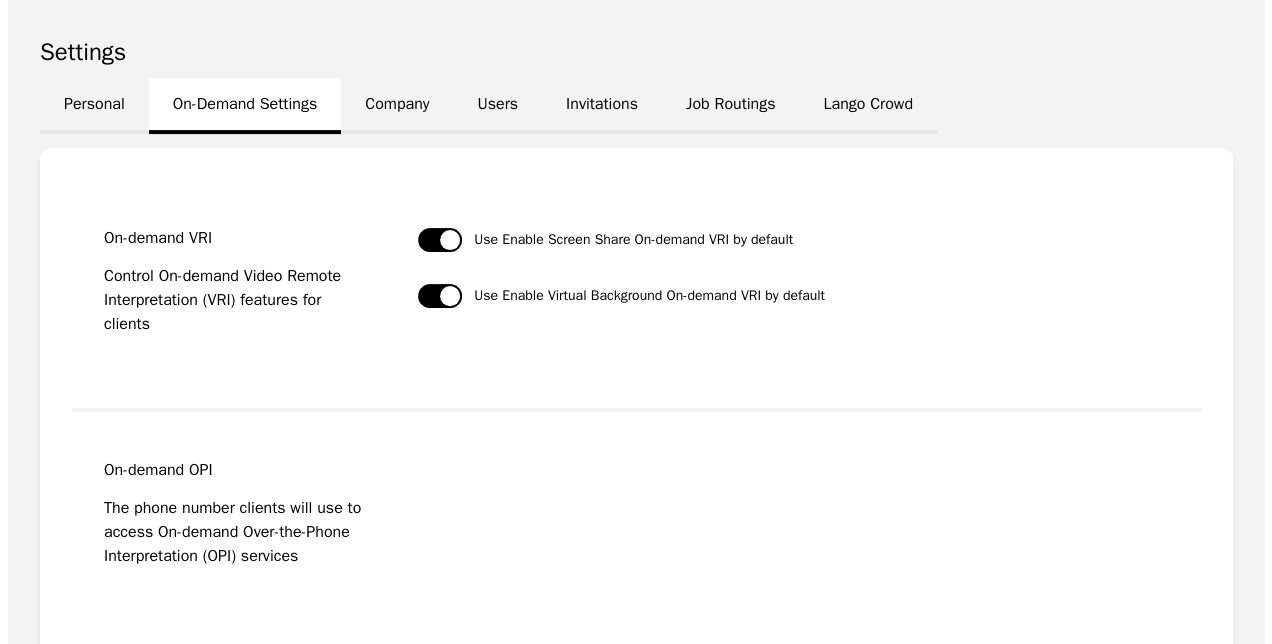 scroll, scrollTop: 0, scrollLeft: 0, axis: both 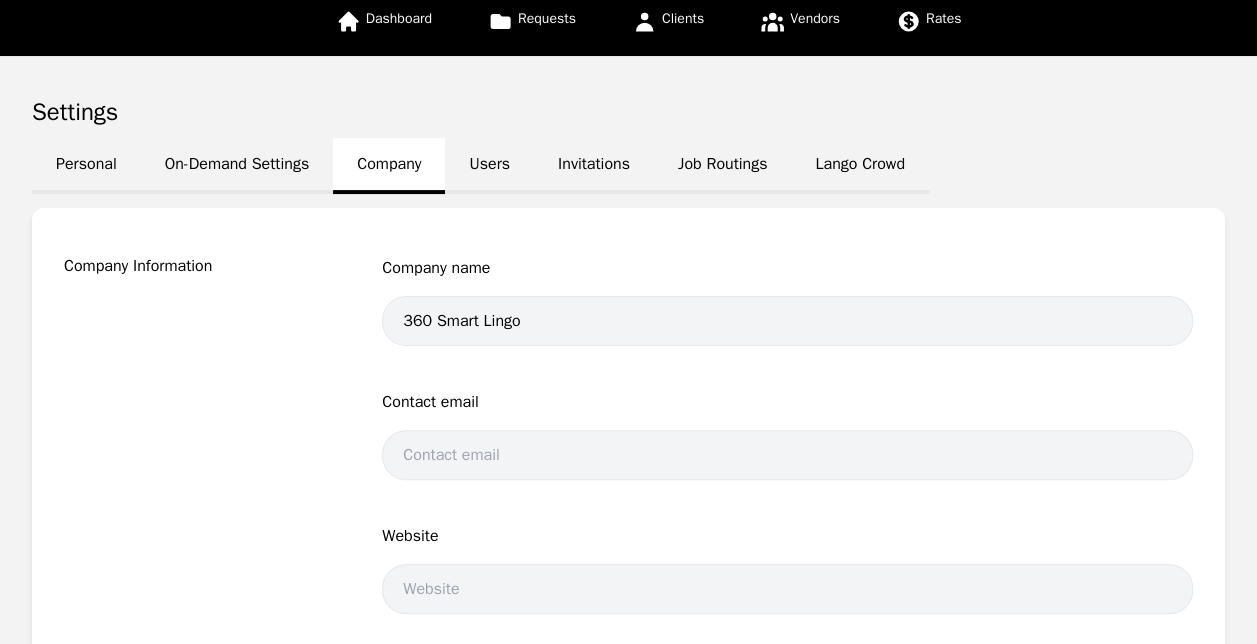 click on "Users" at bounding box center [489, 166] 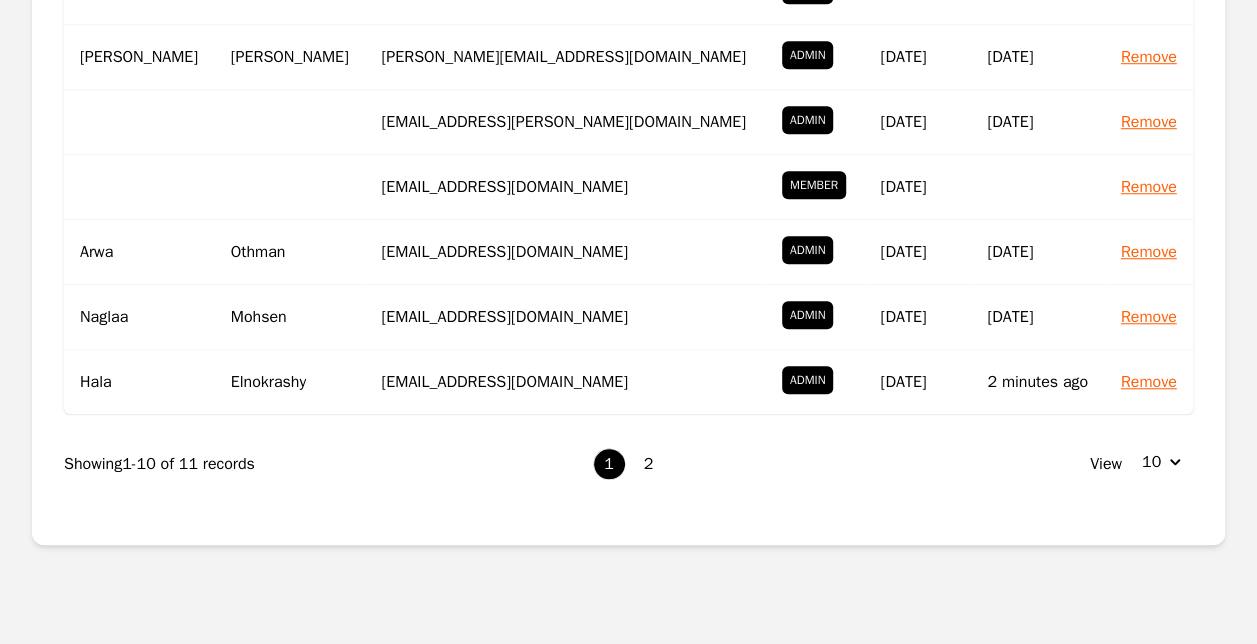 scroll, scrollTop: 757, scrollLeft: 0, axis: vertical 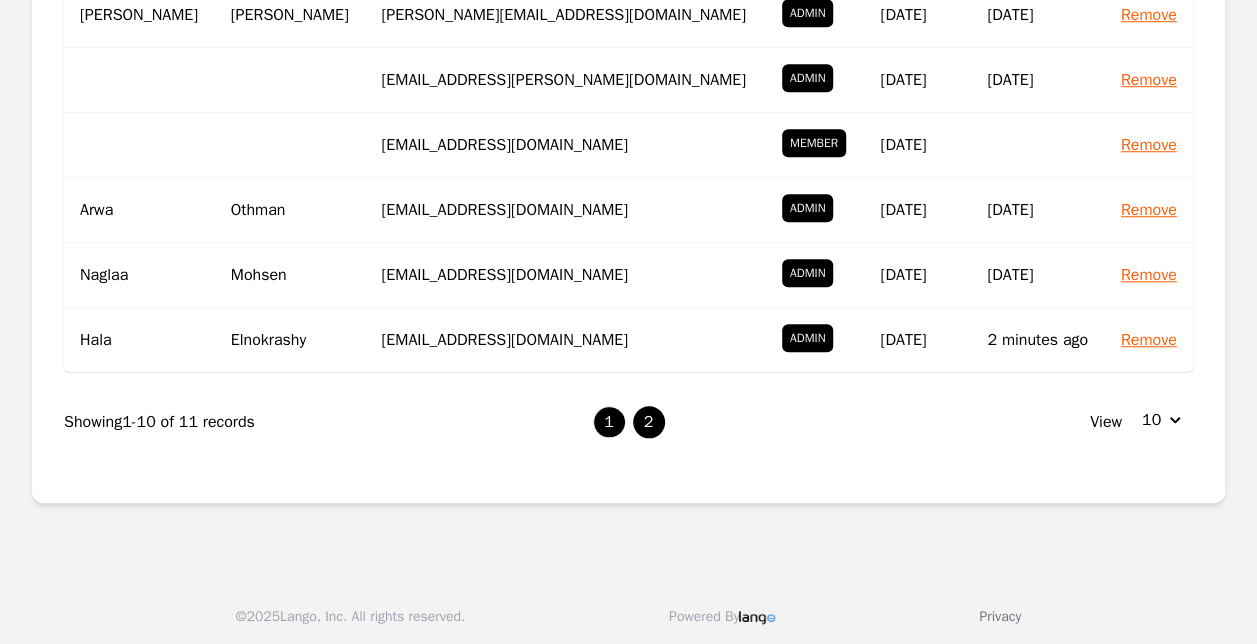 click on "2" at bounding box center [649, 422] 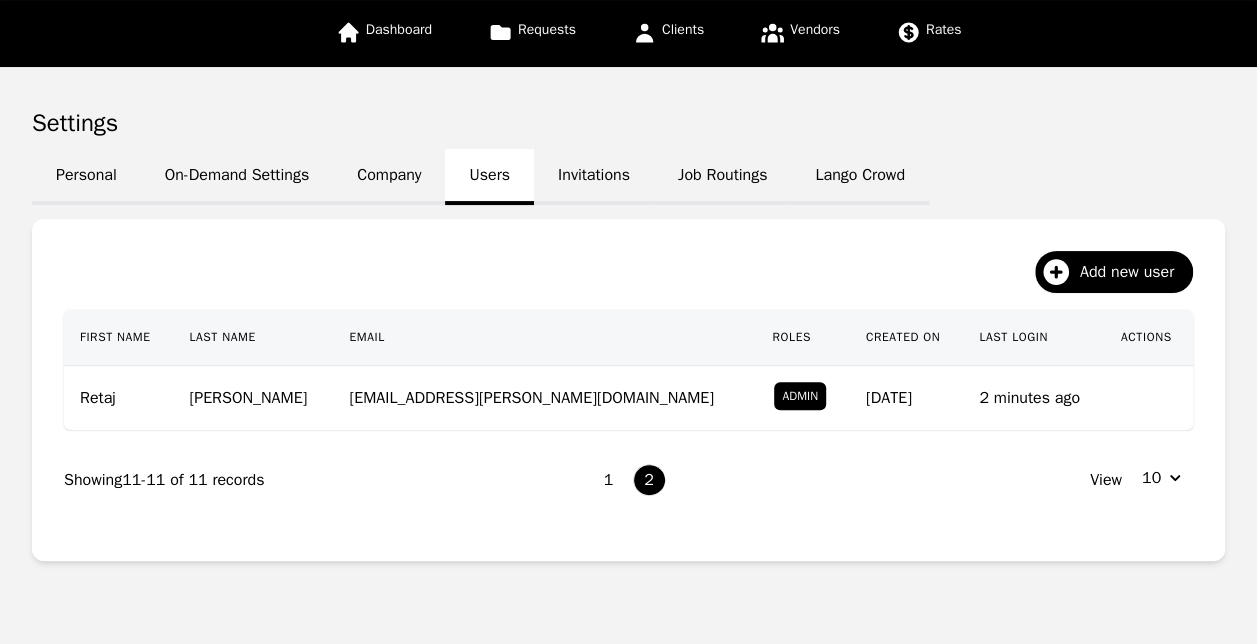 scroll, scrollTop: 0, scrollLeft: 0, axis: both 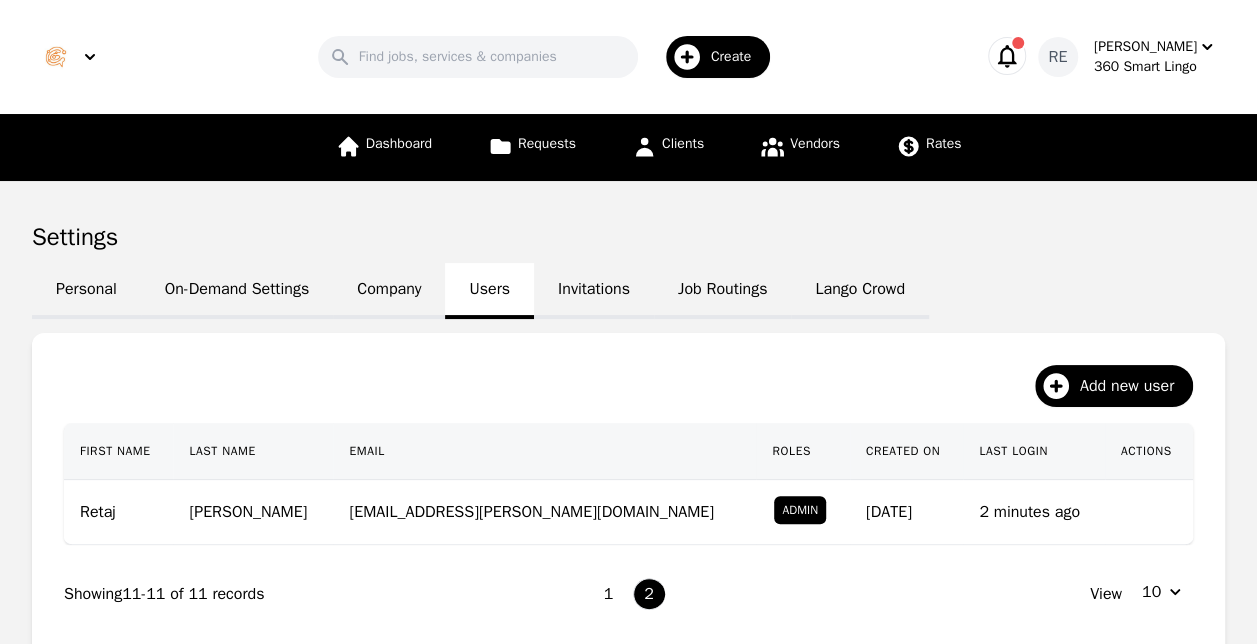 click on "Search Create RE Retaj  Elkady 360 Smart Lingo" at bounding box center [628, 57] 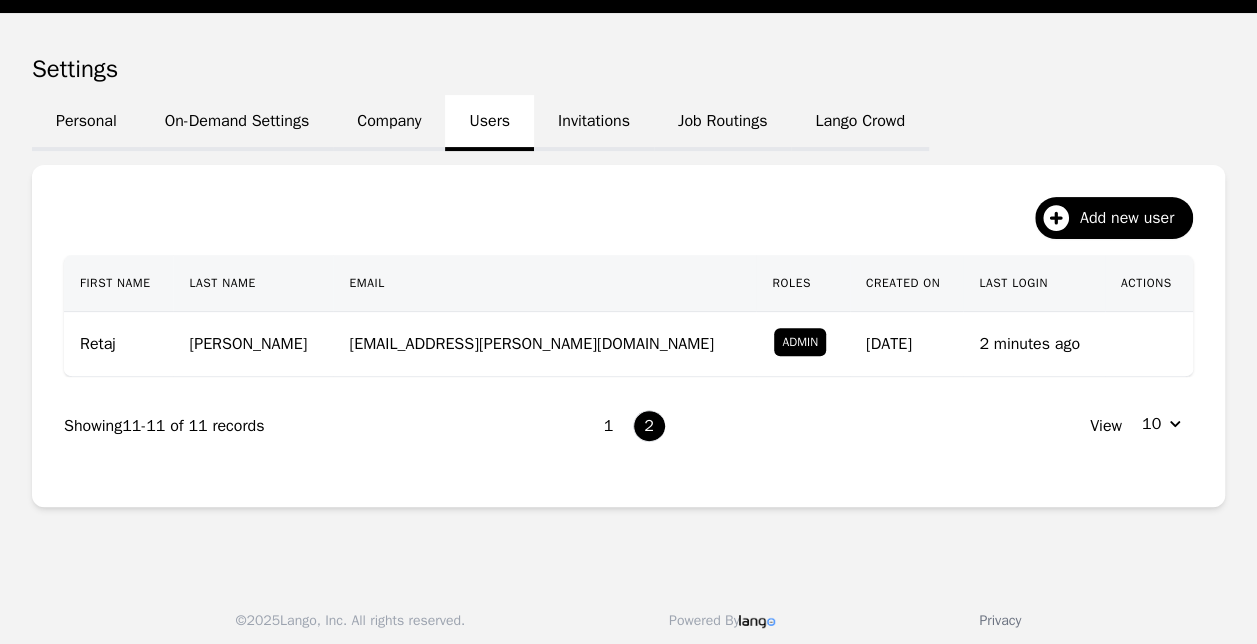 scroll, scrollTop: 175, scrollLeft: 0, axis: vertical 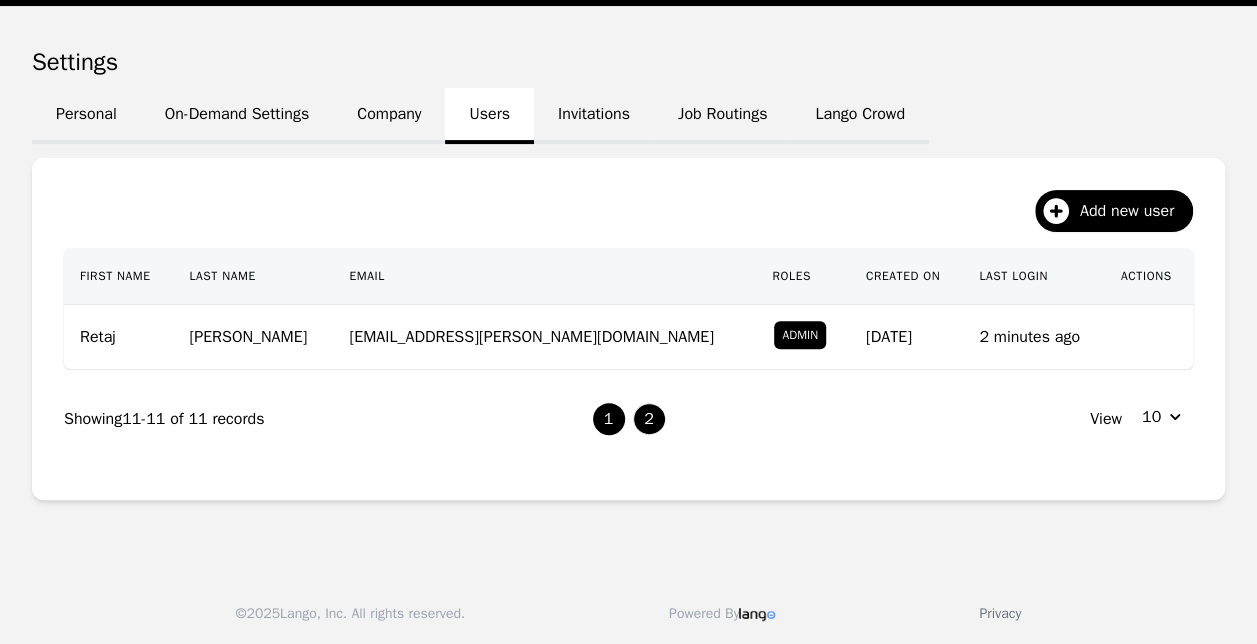 click on "1" at bounding box center (609, 419) 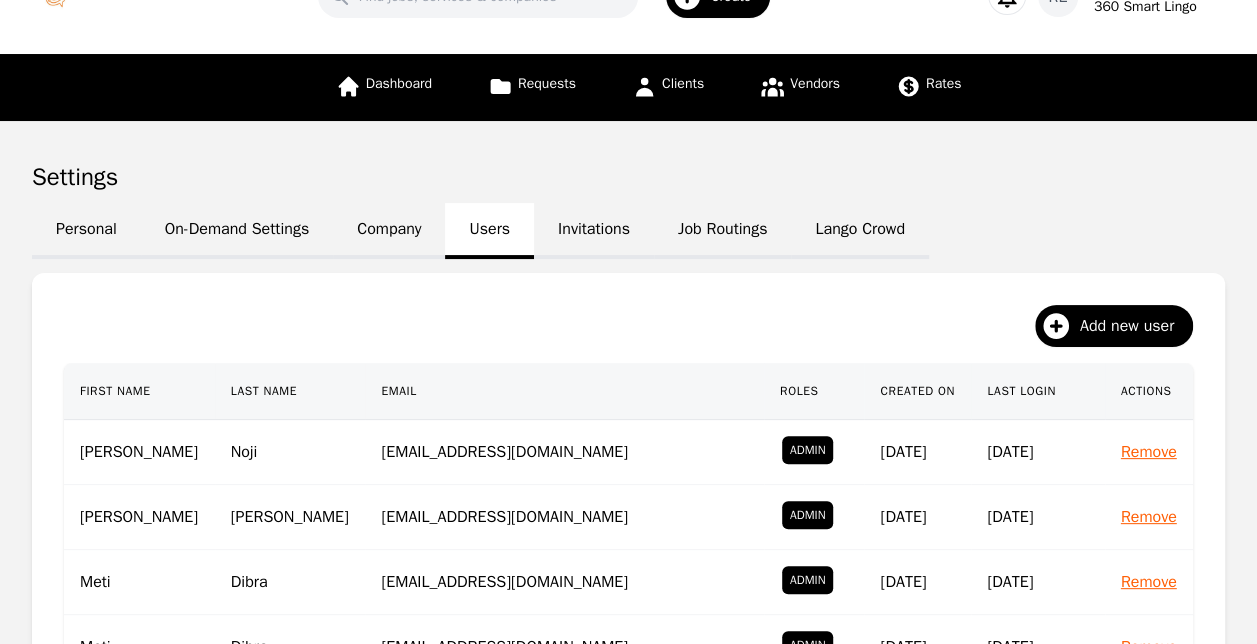 scroll, scrollTop: 0, scrollLeft: 0, axis: both 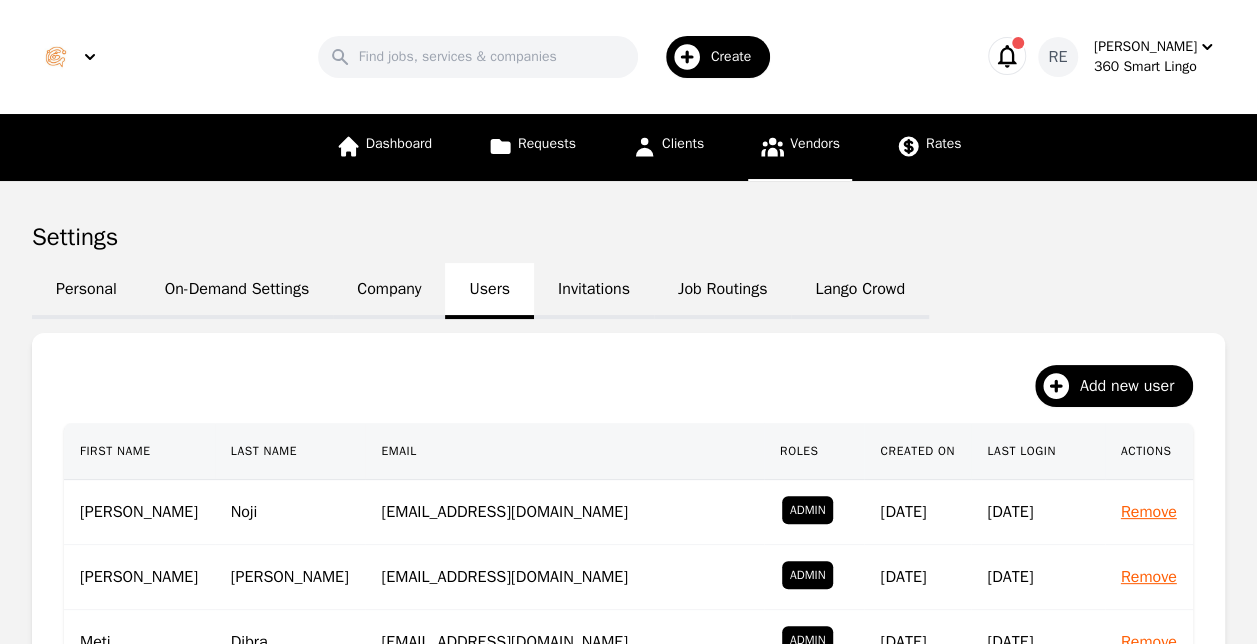click on "Vendors" at bounding box center (800, 147) 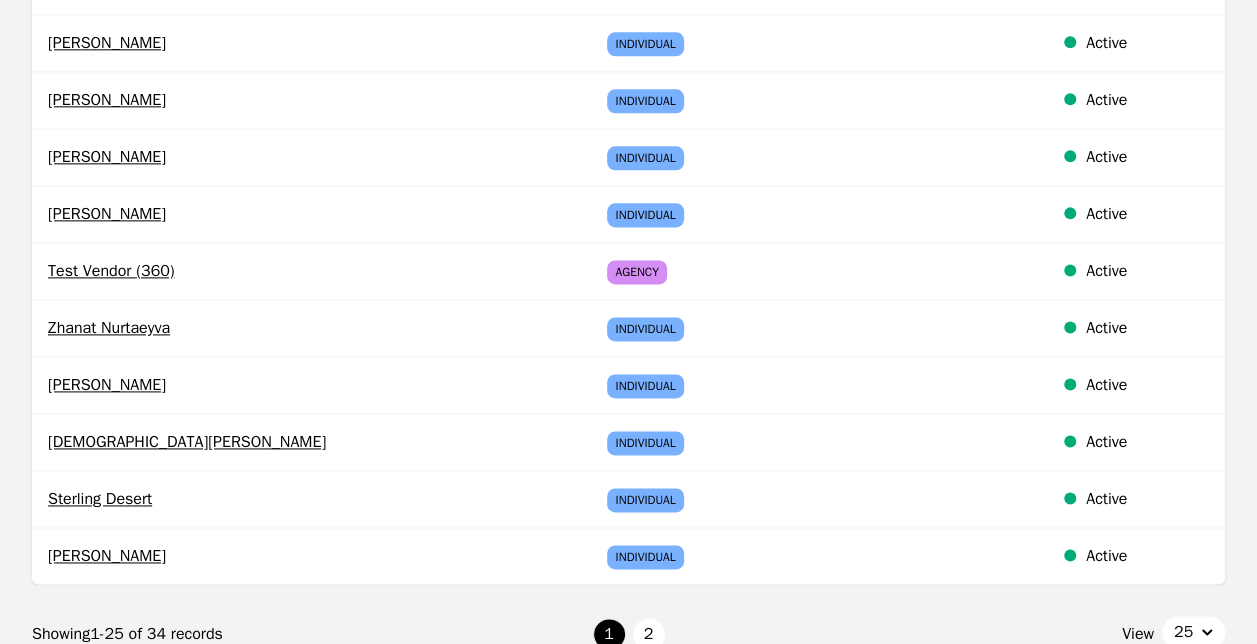 scroll, scrollTop: 1390, scrollLeft: 0, axis: vertical 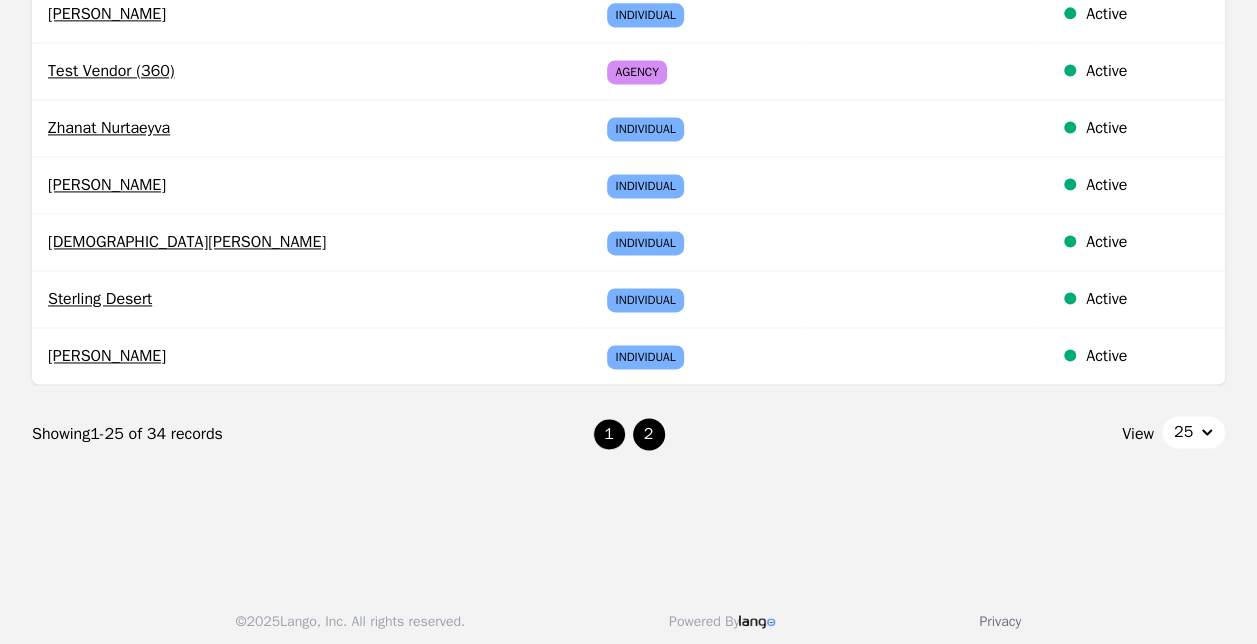 click on "2" at bounding box center [649, 434] 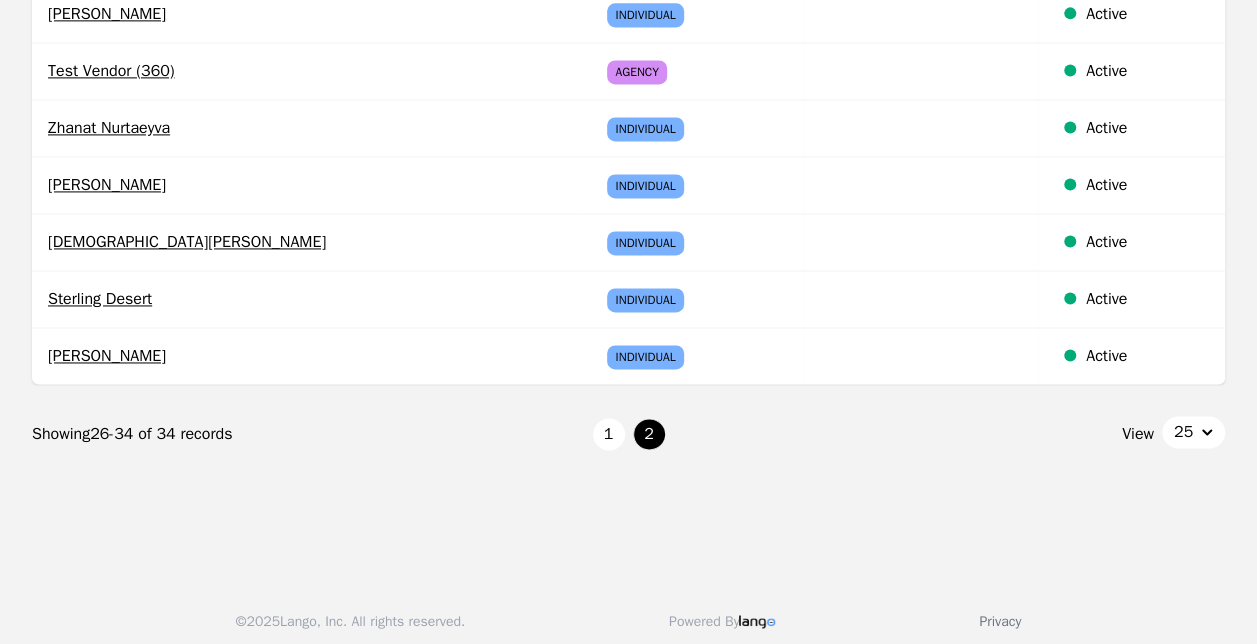 scroll, scrollTop: 483, scrollLeft: 0, axis: vertical 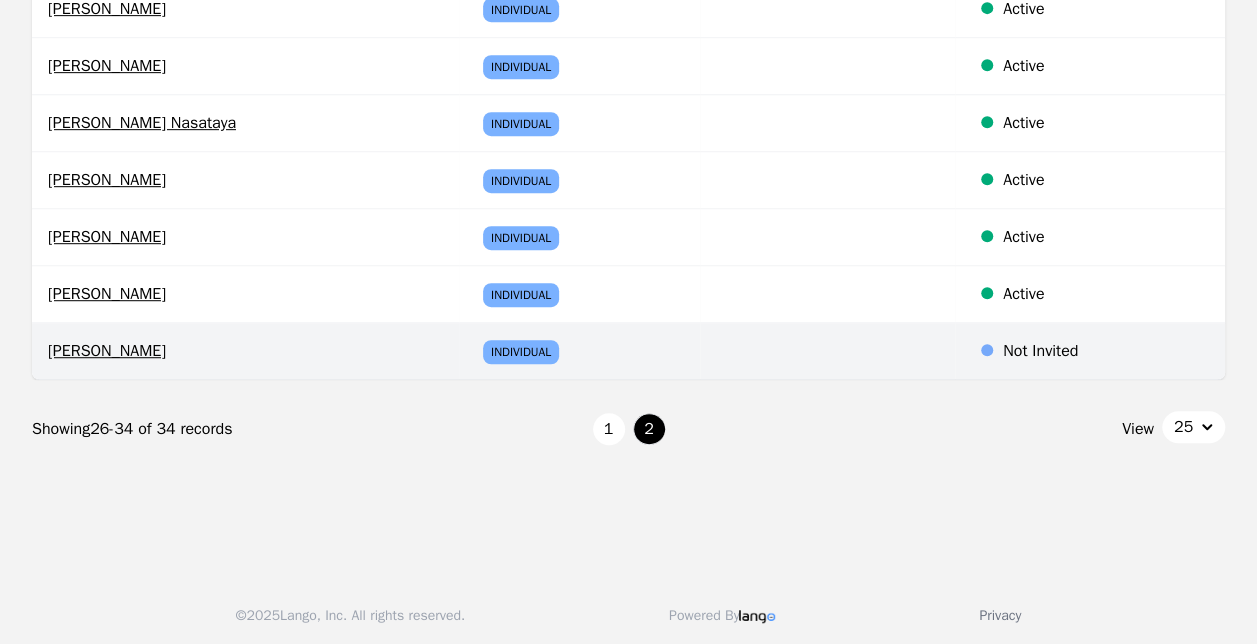 click on "Sherif Mohamed El-Gazar" at bounding box center [245, 351] 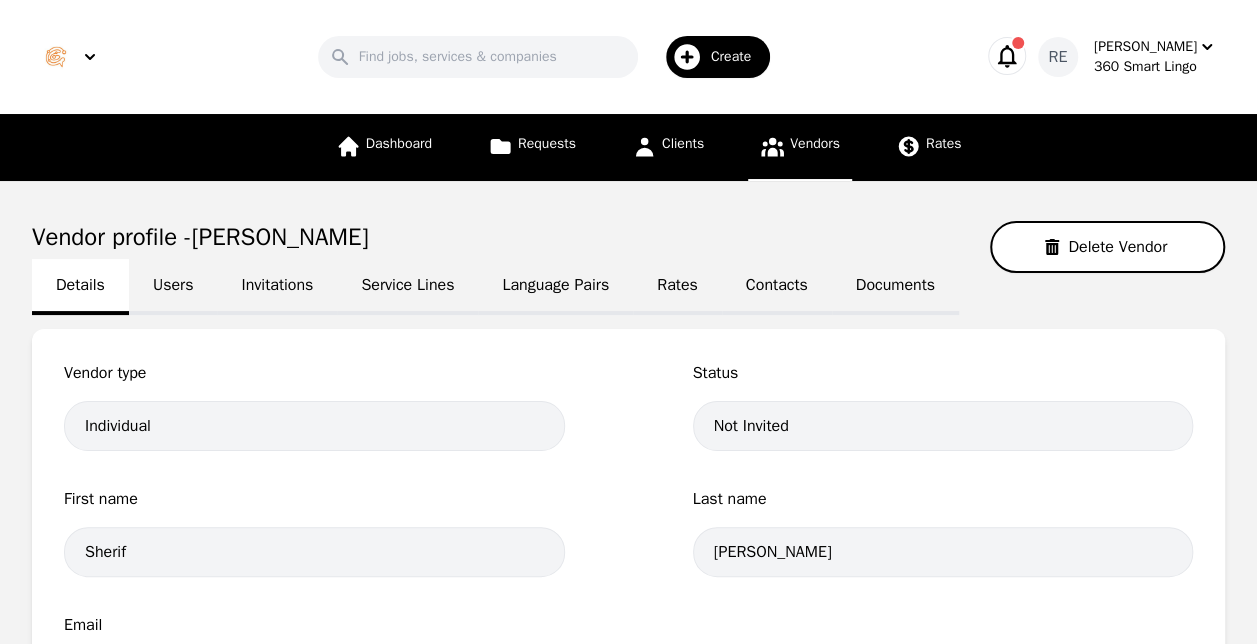 click on "Language Pairs" at bounding box center [555, 287] 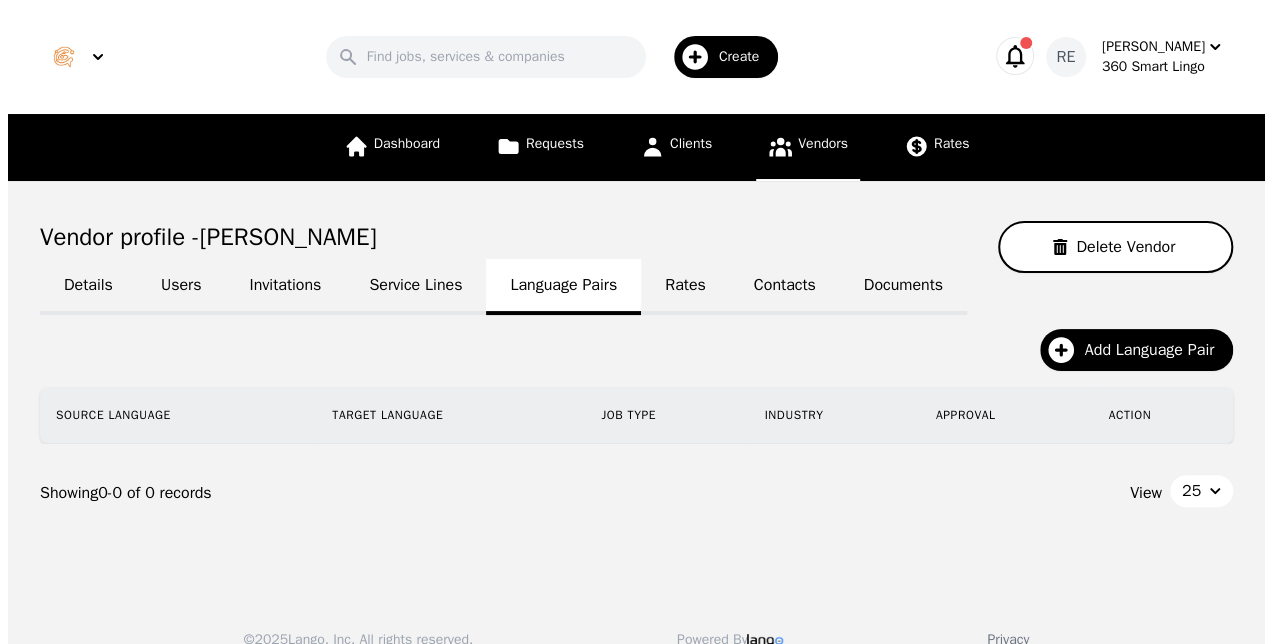 scroll, scrollTop: 26, scrollLeft: 0, axis: vertical 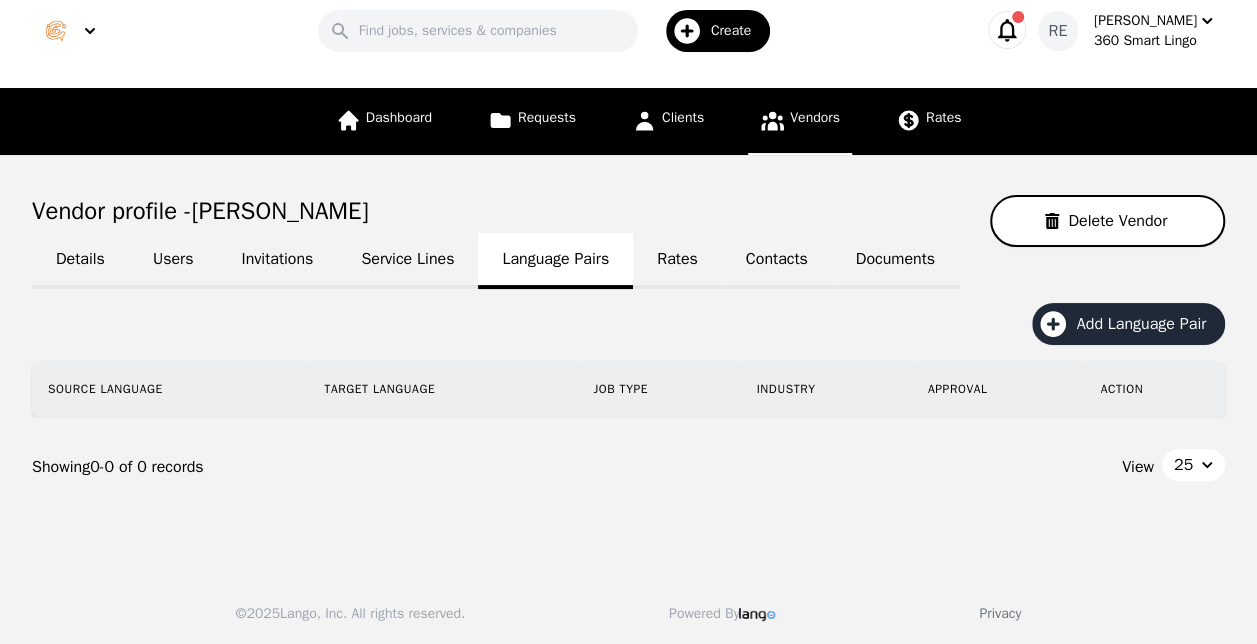 click on "Add Language Pair" at bounding box center (1148, 324) 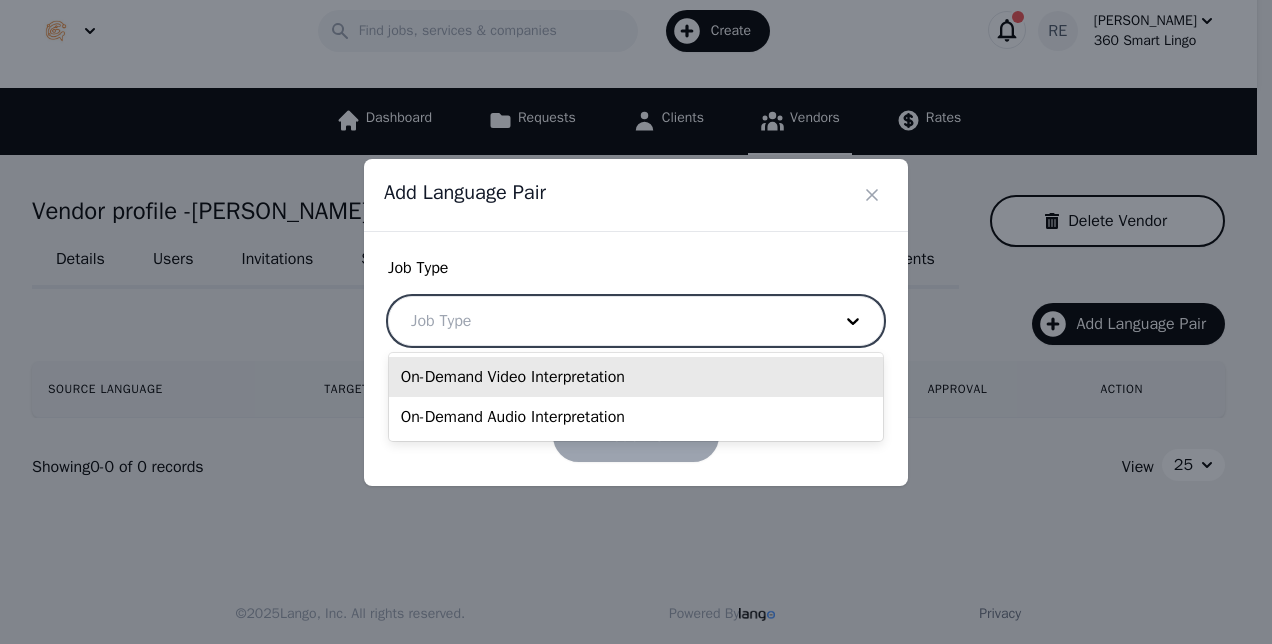 click on "On-Demand Audio Interpretation" at bounding box center [636, 417] 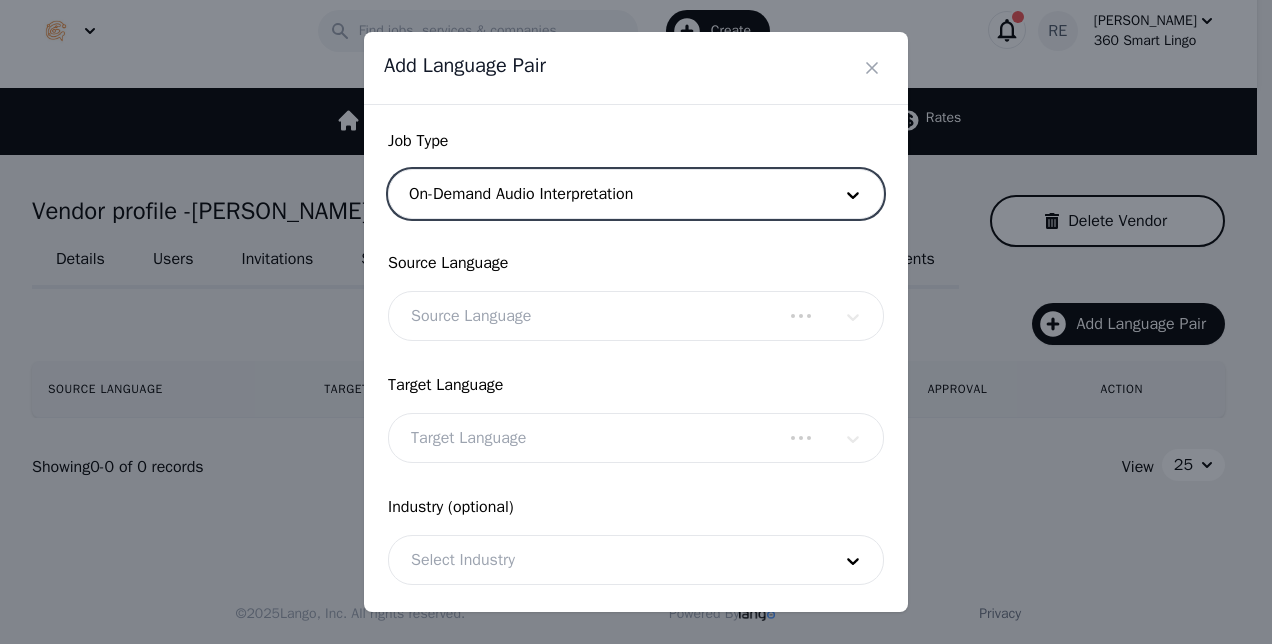 click on "Source Language" at bounding box center (636, 316) 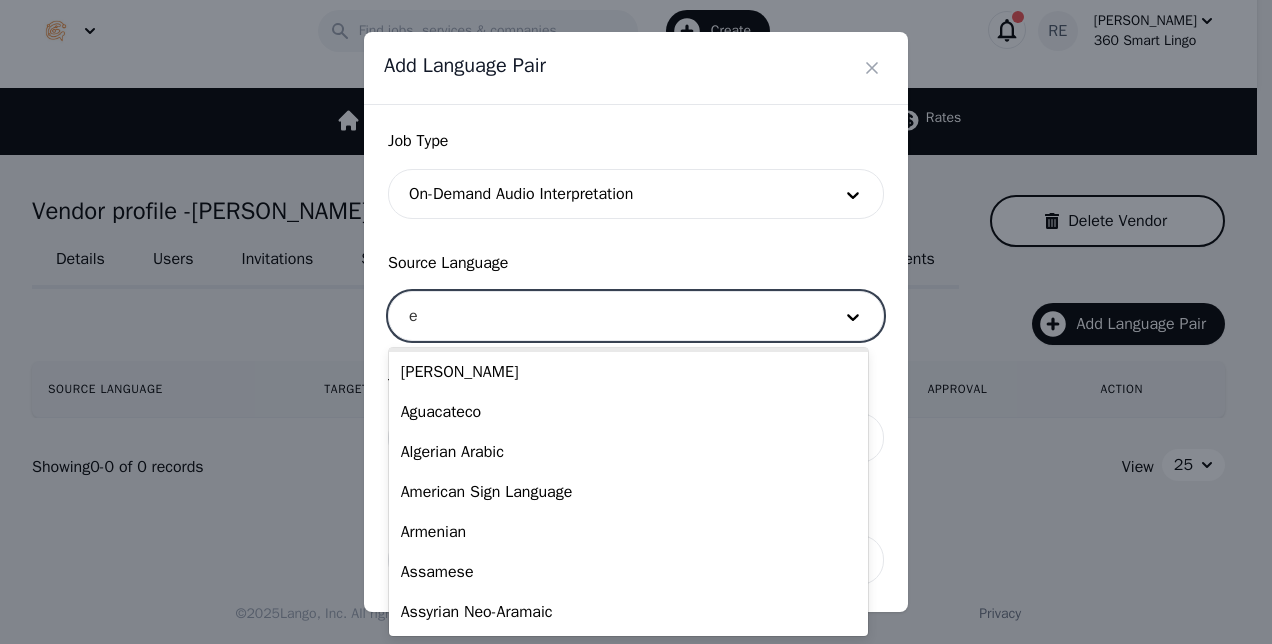 scroll, scrollTop: 0, scrollLeft: 0, axis: both 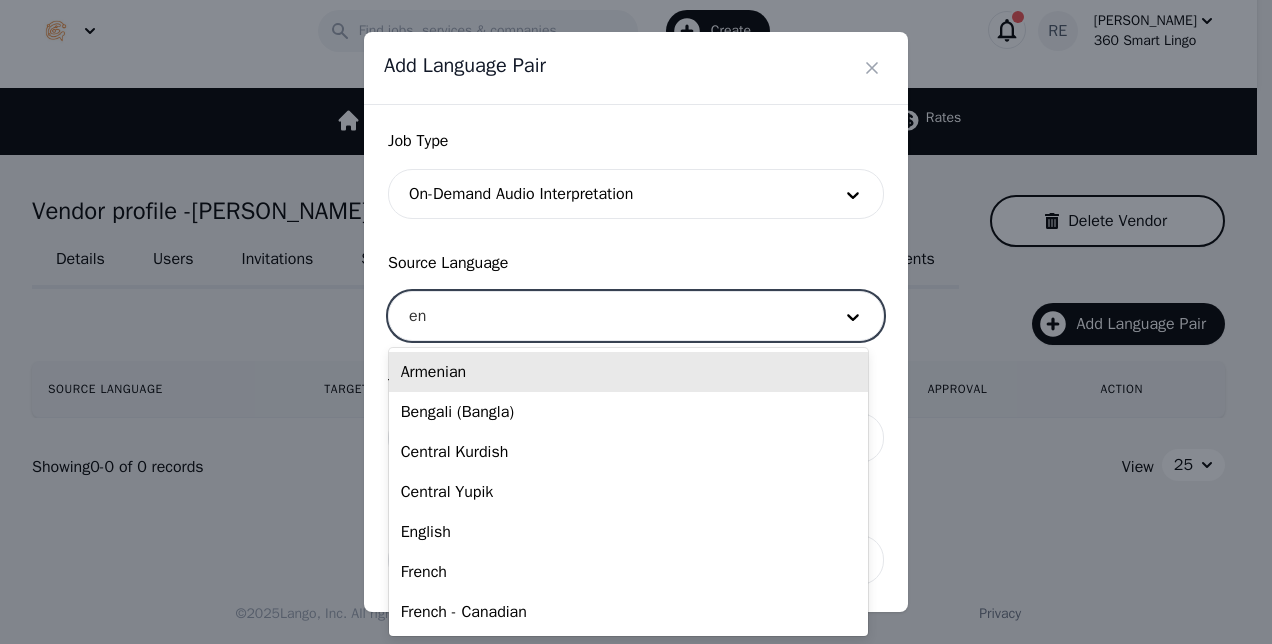 type on "eng" 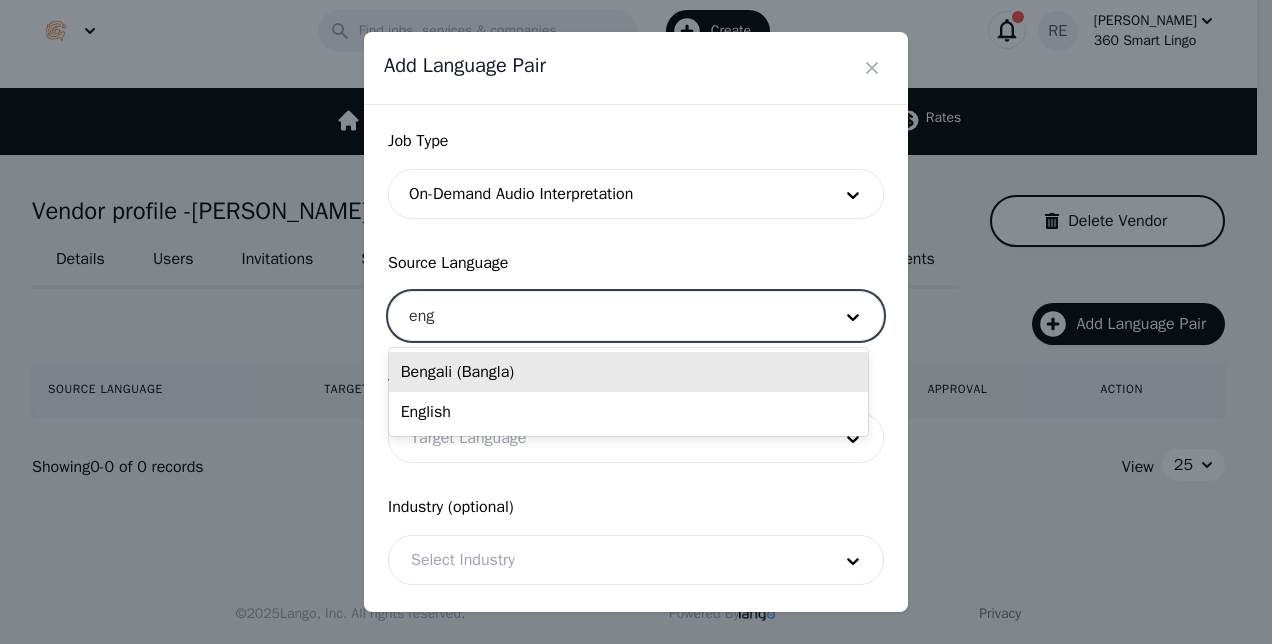 click on "English" at bounding box center (628, 412) 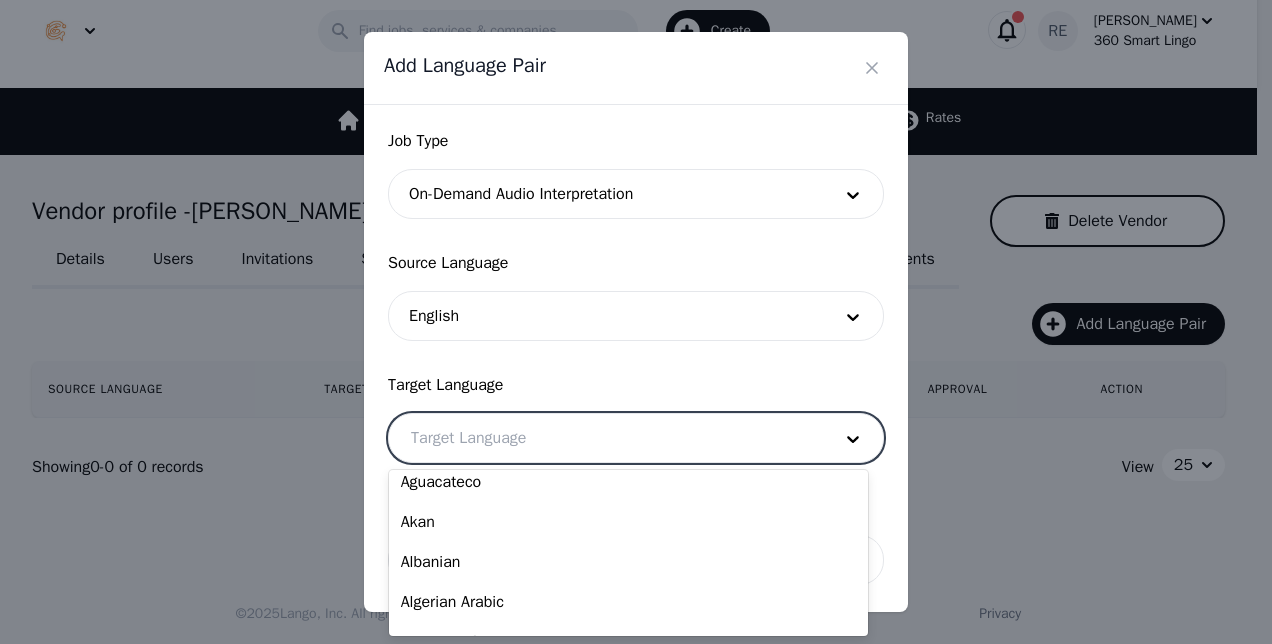 scroll, scrollTop: 224, scrollLeft: 0, axis: vertical 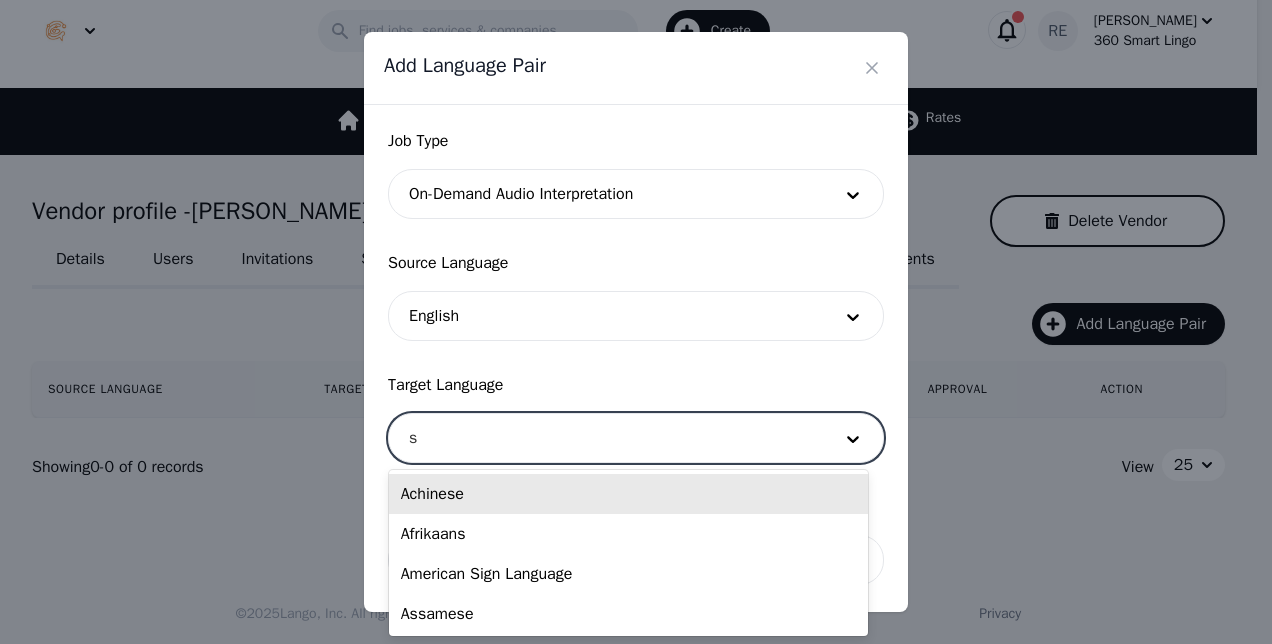 type on "sp" 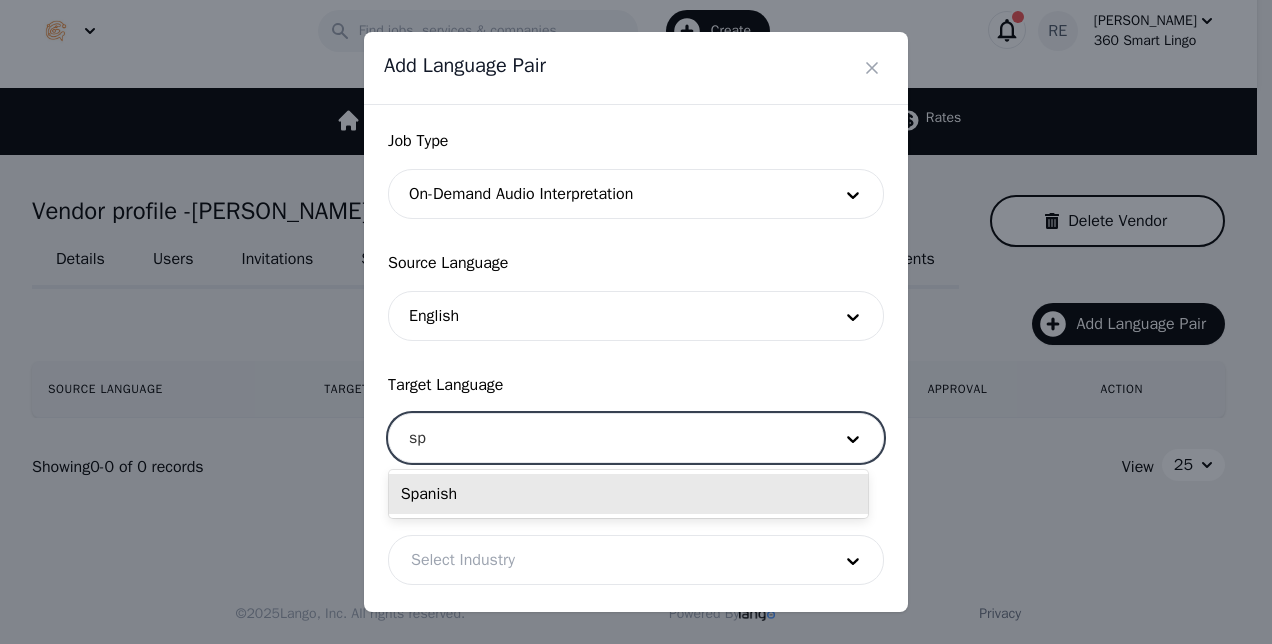 click on "Spanish" at bounding box center (628, 494) 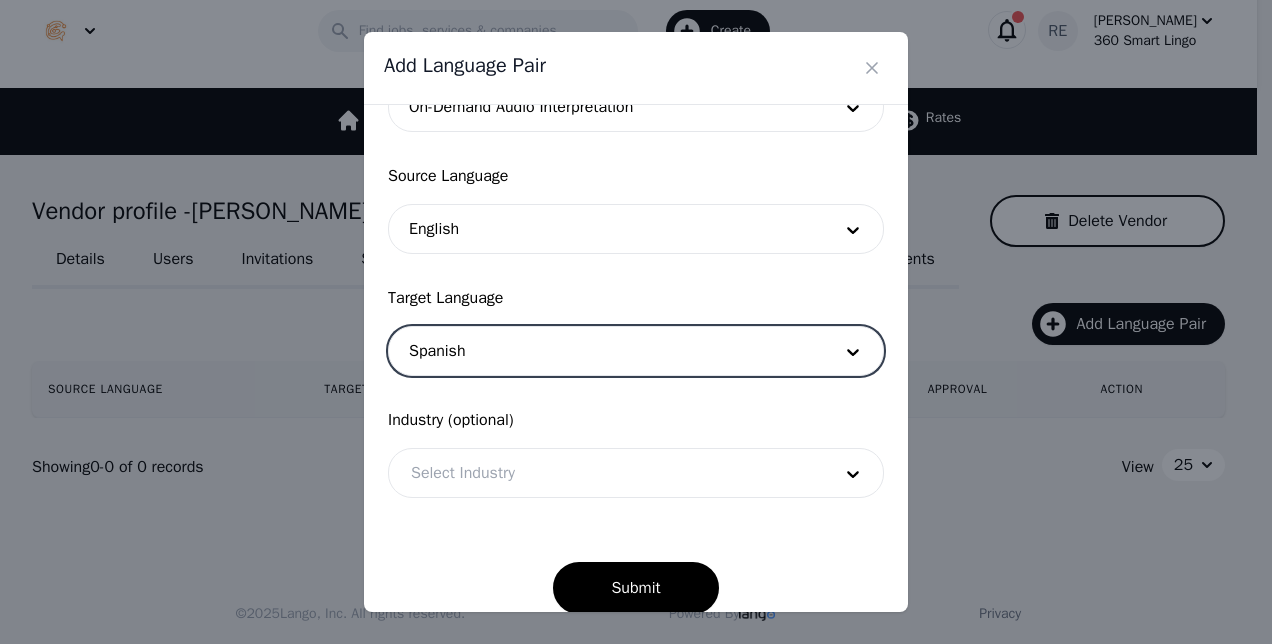 scroll, scrollTop: 112, scrollLeft: 0, axis: vertical 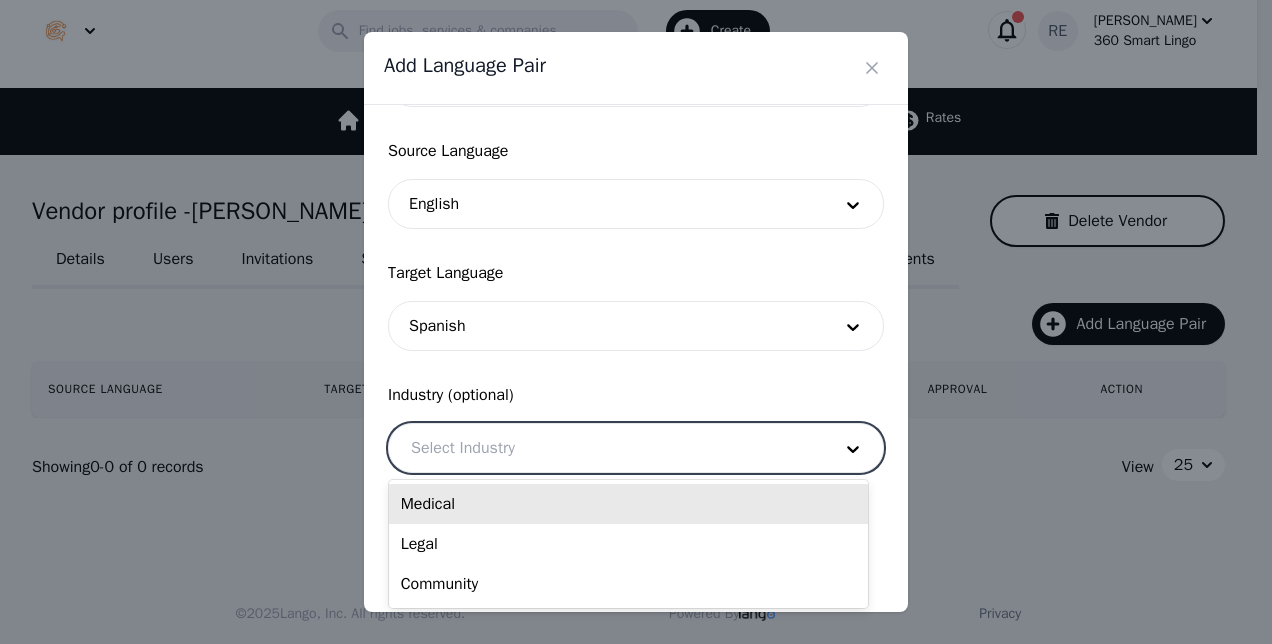 click on "Medical" at bounding box center [628, 504] 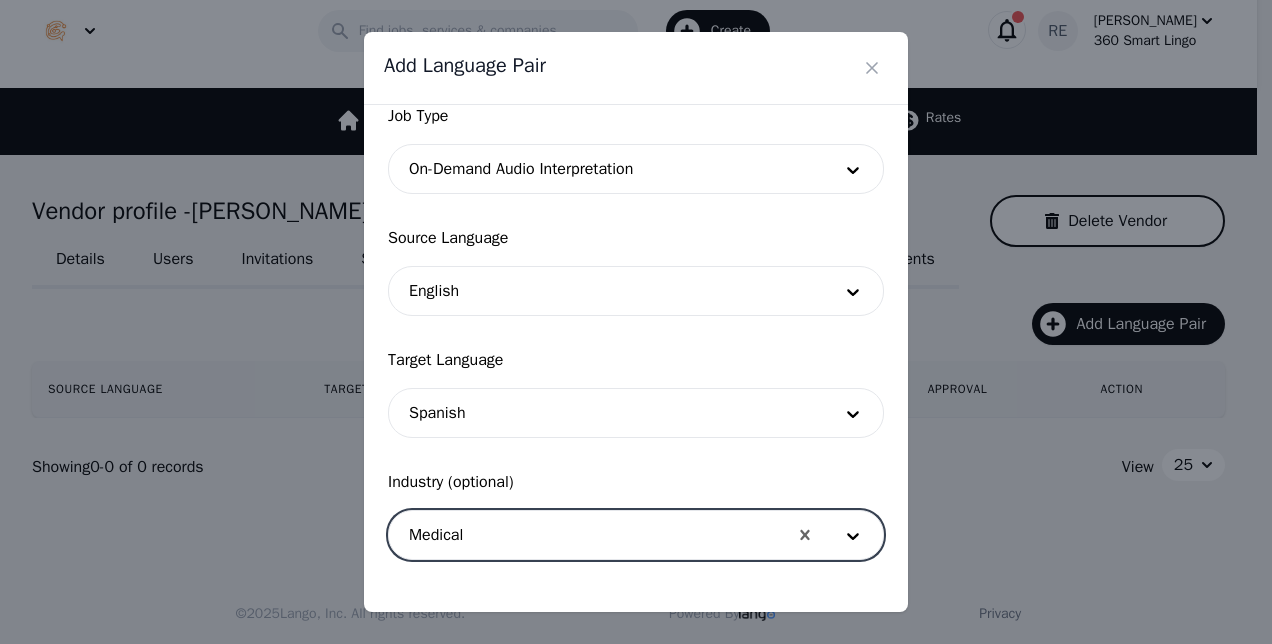 scroll, scrollTop: 0, scrollLeft: 0, axis: both 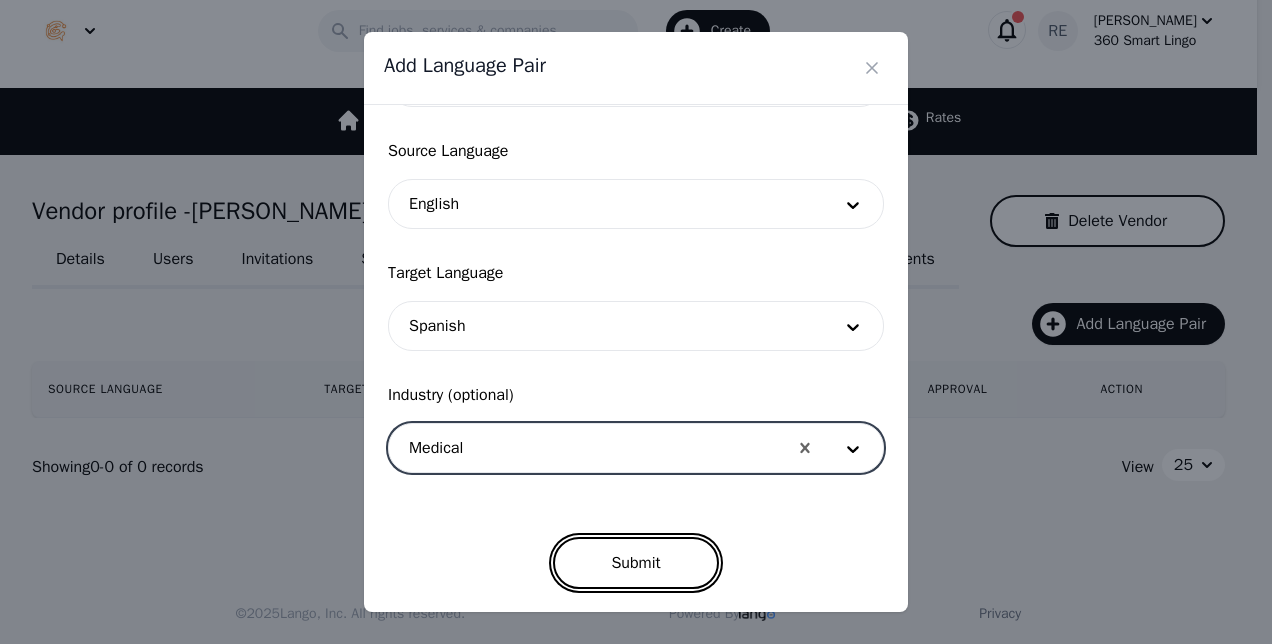 click on "Submit" at bounding box center [635, 563] 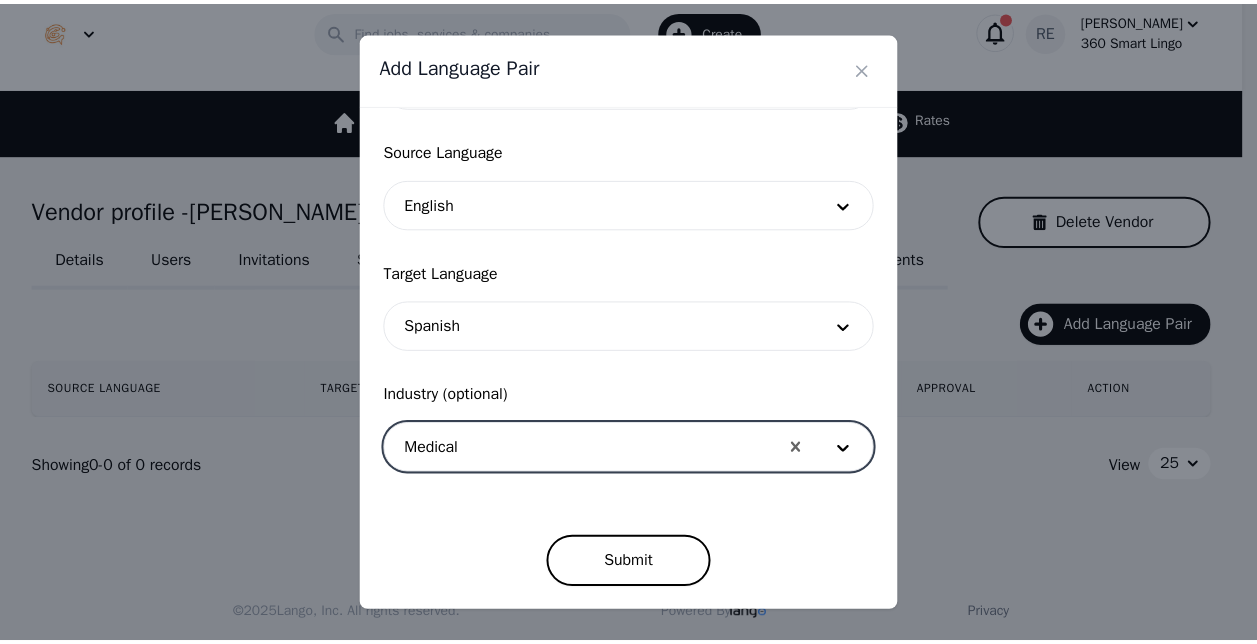 scroll, scrollTop: 106, scrollLeft: 0, axis: vertical 